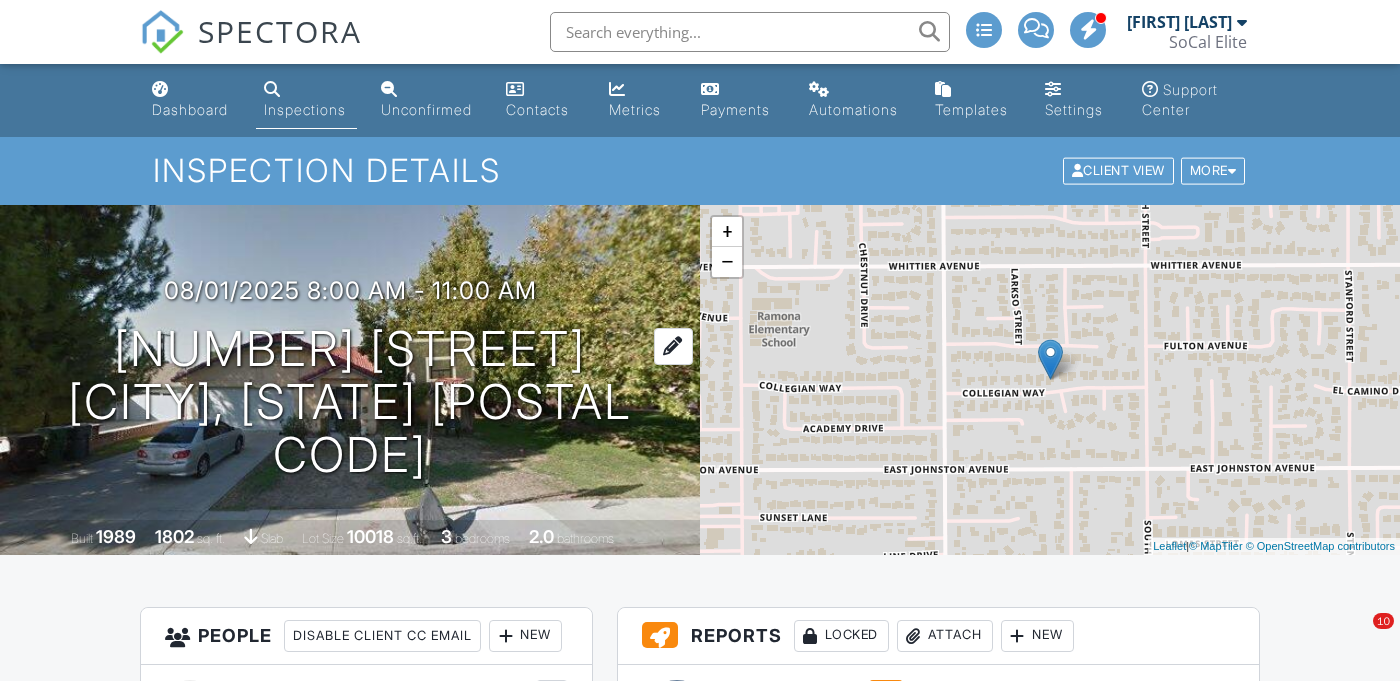 scroll, scrollTop: 0, scrollLeft: 0, axis: both 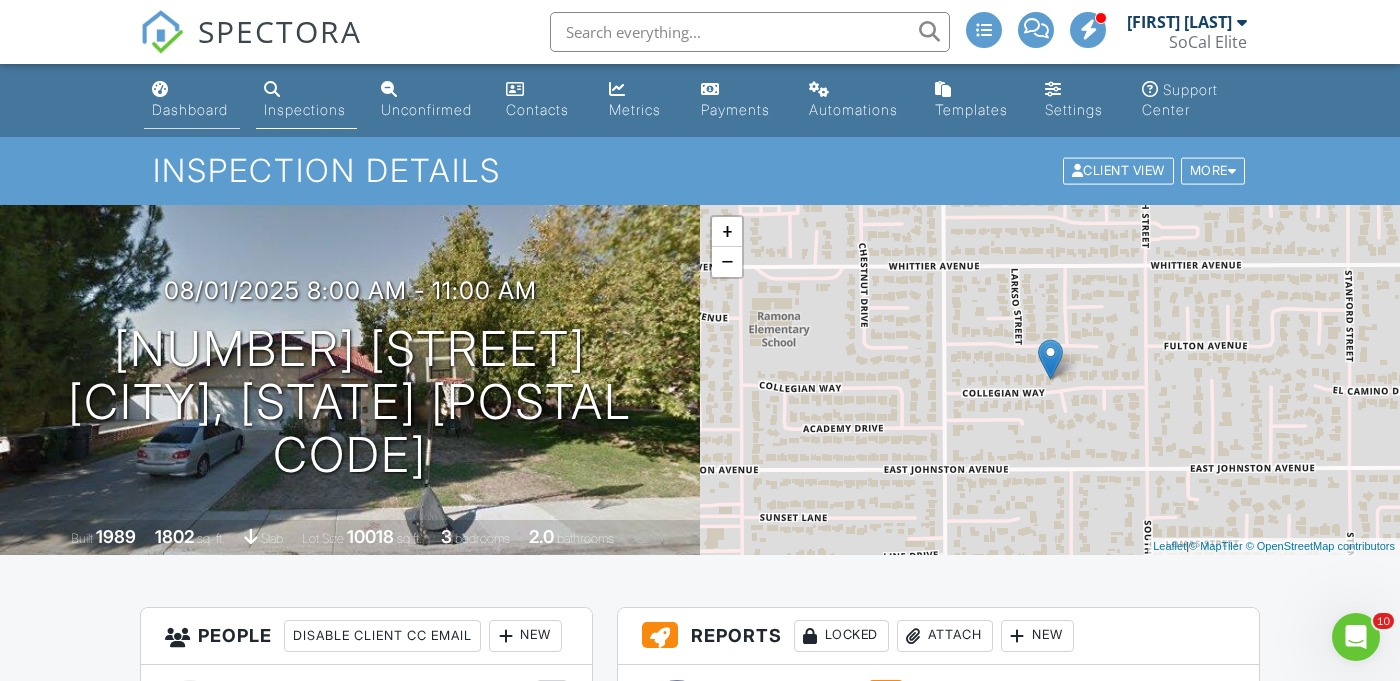 click on "Dashboard" at bounding box center (192, 100) 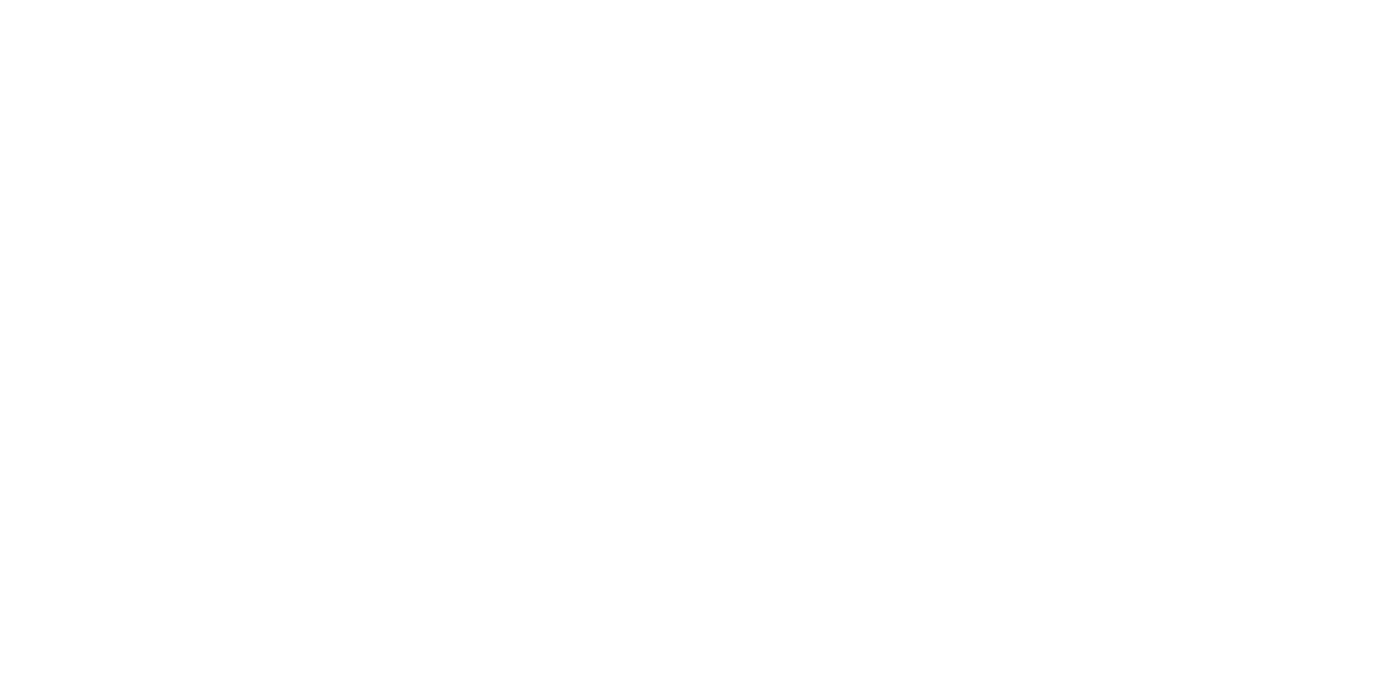 scroll, scrollTop: 0, scrollLeft: 0, axis: both 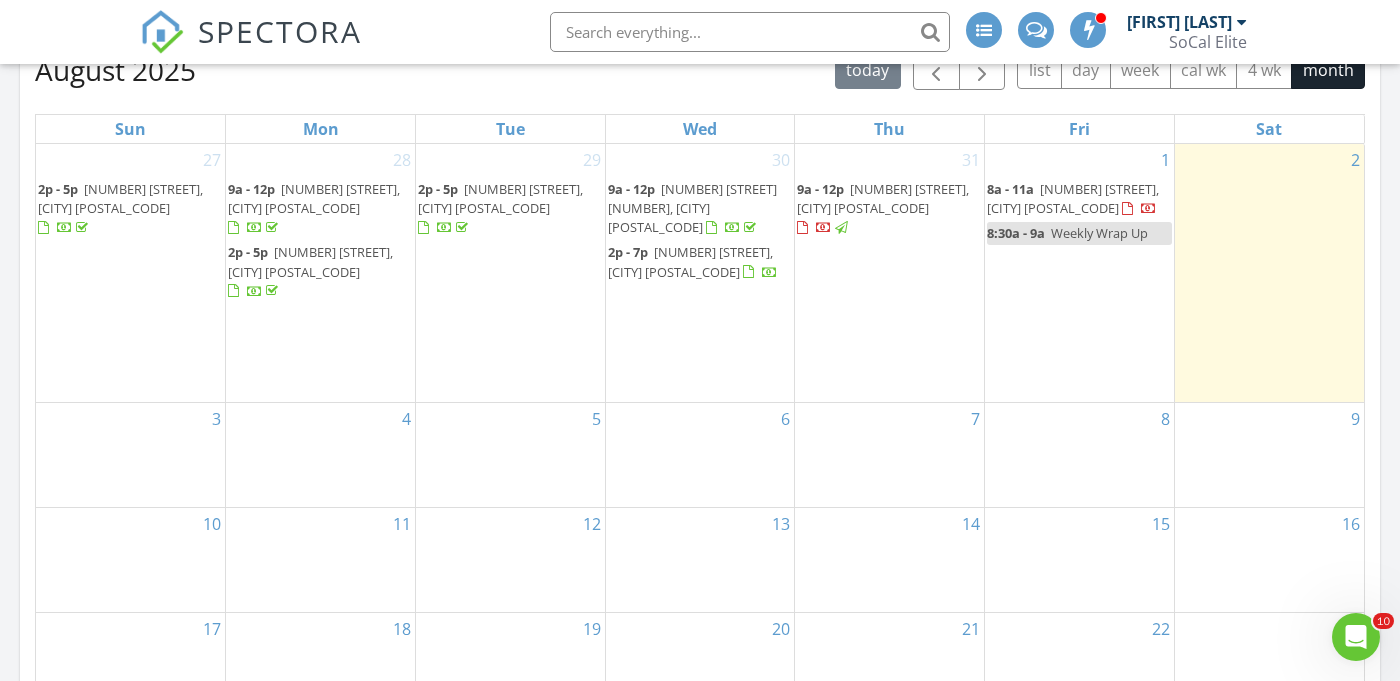 click on "3" at bounding box center (130, 455) 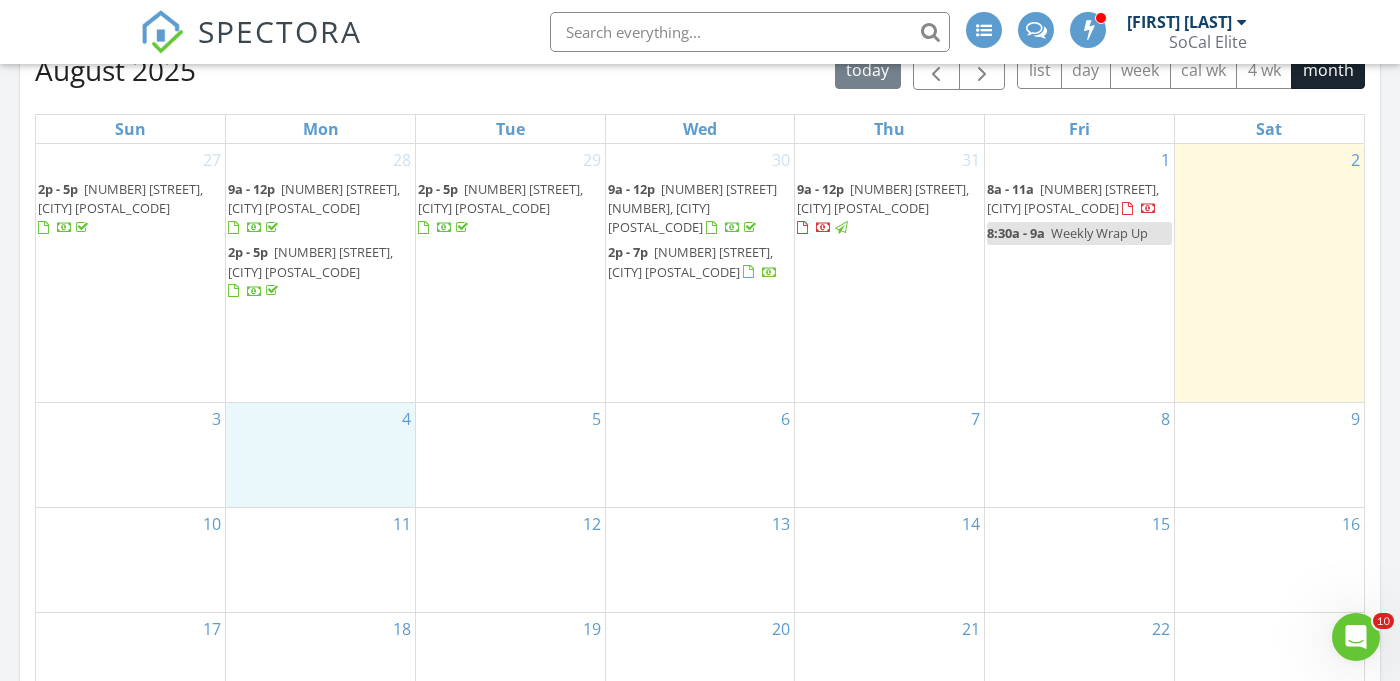 click on "4" at bounding box center [320, 455] 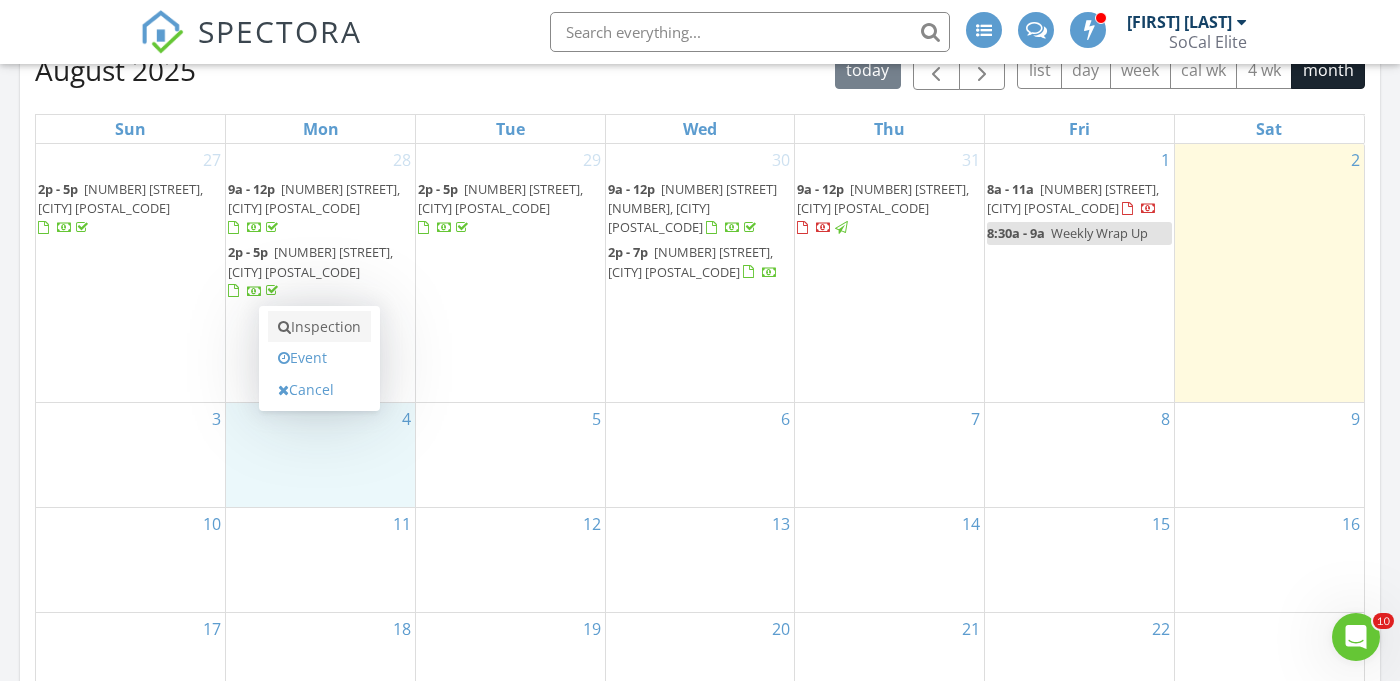 click on "Inspection" at bounding box center (319, 327) 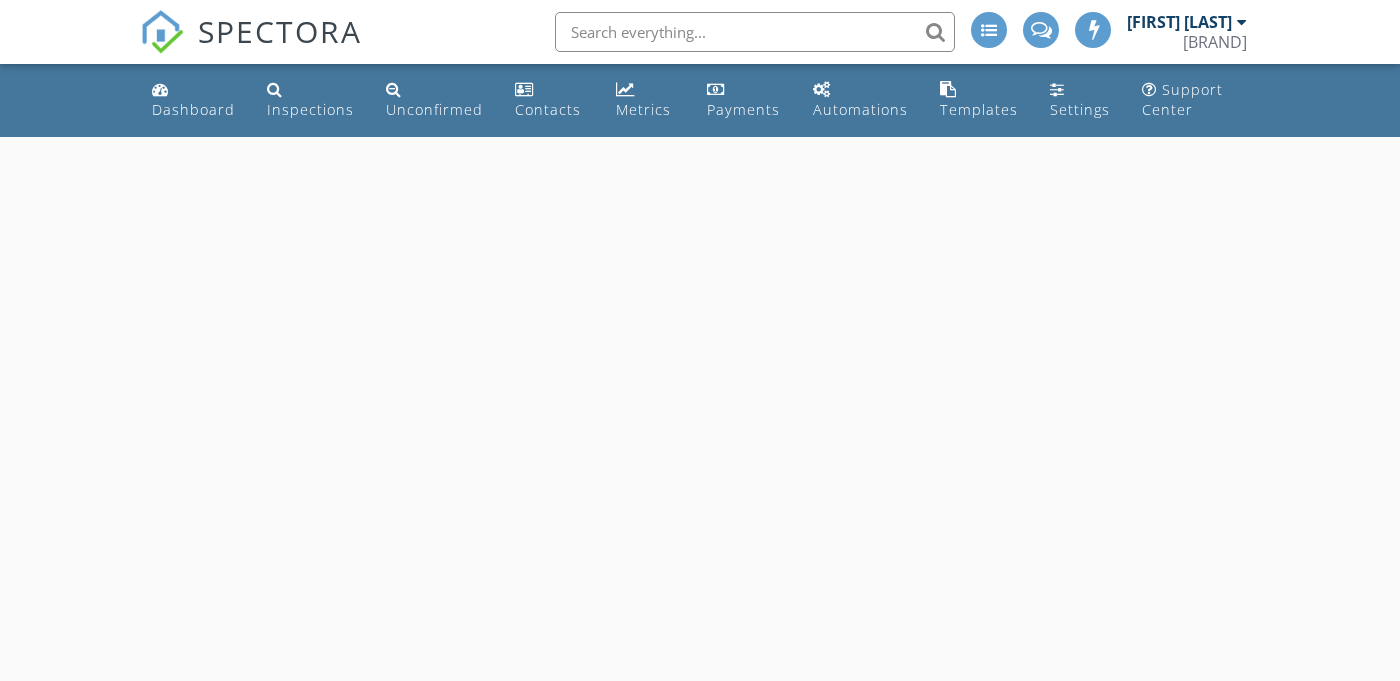 scroll, scrollTop: 0, scrollLeft: 0, axis: both 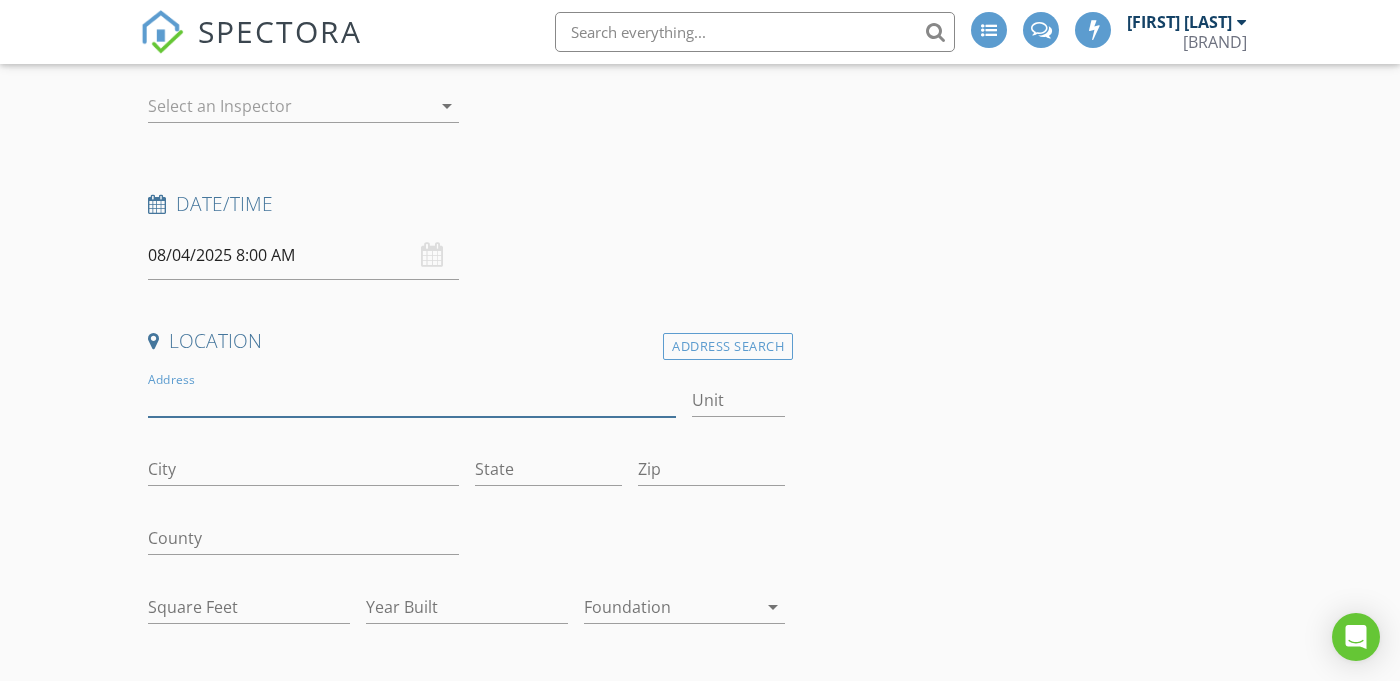 click on "Address" at bounding box center [412, 400] 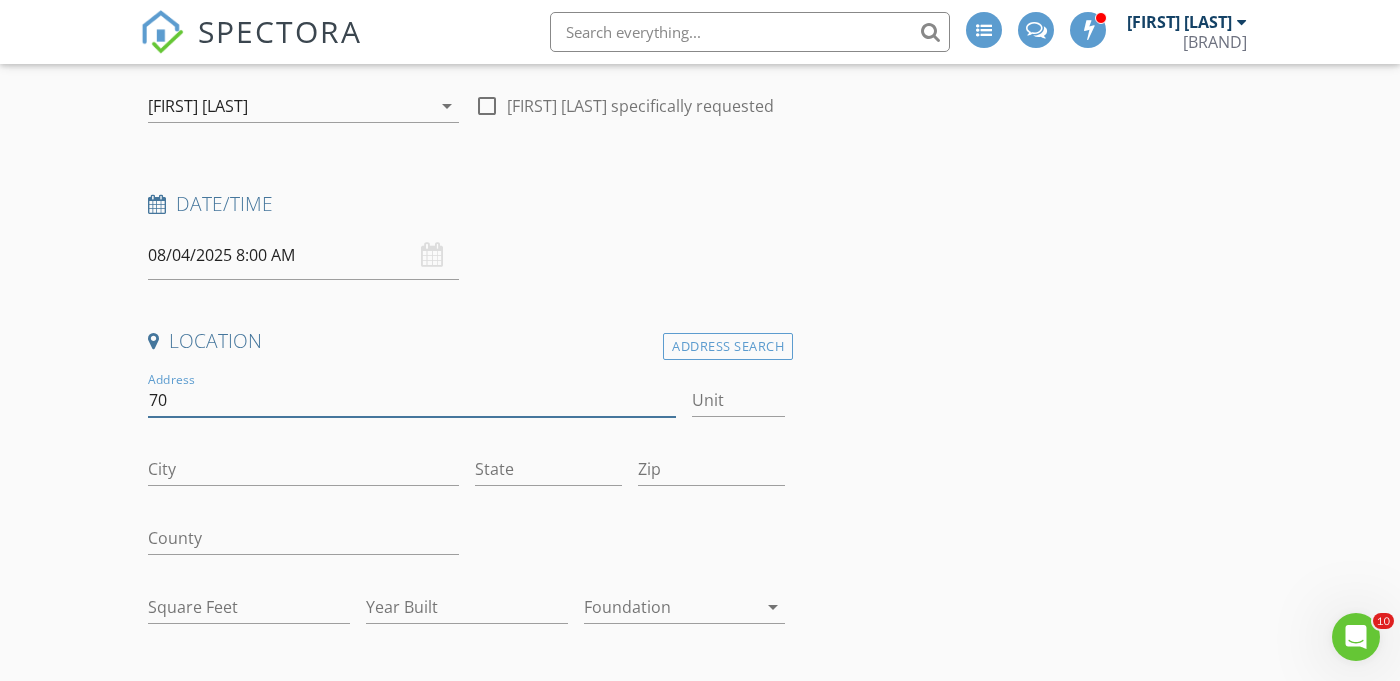 scroll, scrollTop: 0, scrollLeft: 0, axis: both 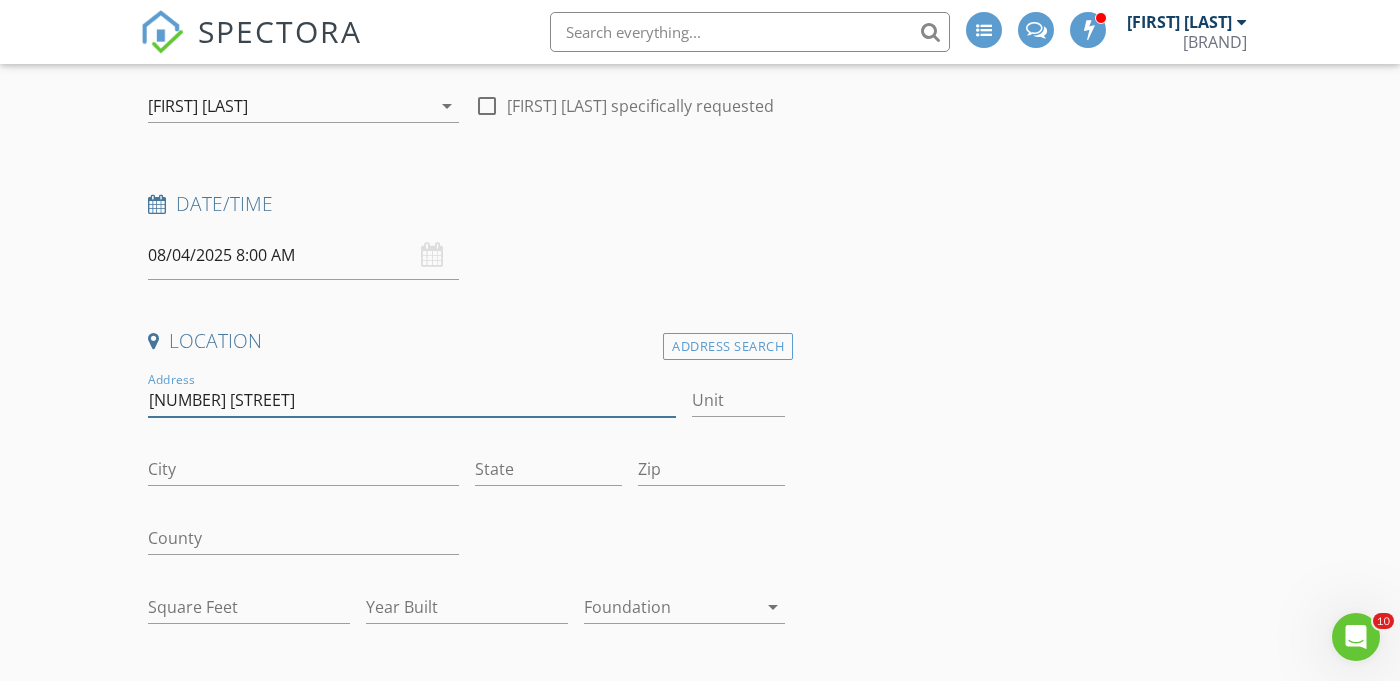 type on "[NUMBER] [STREET]" 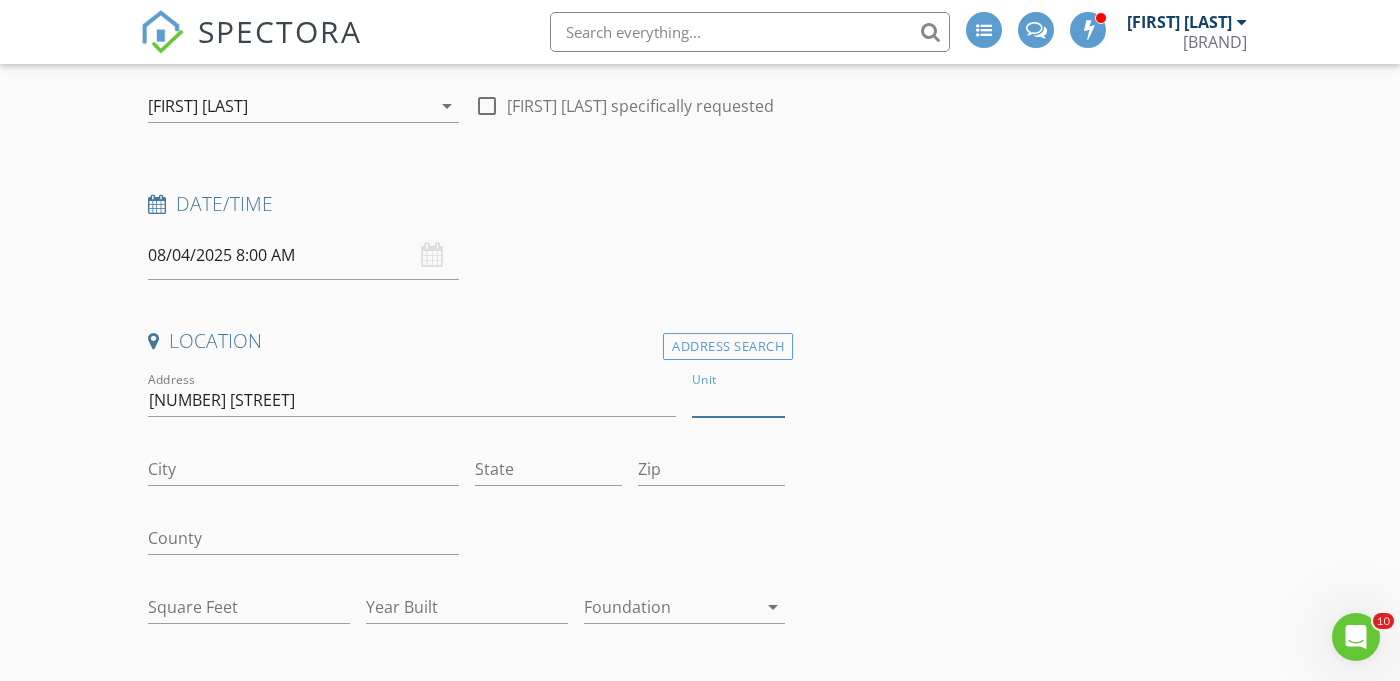 click on "Unit" at bounding box center [738, 400] 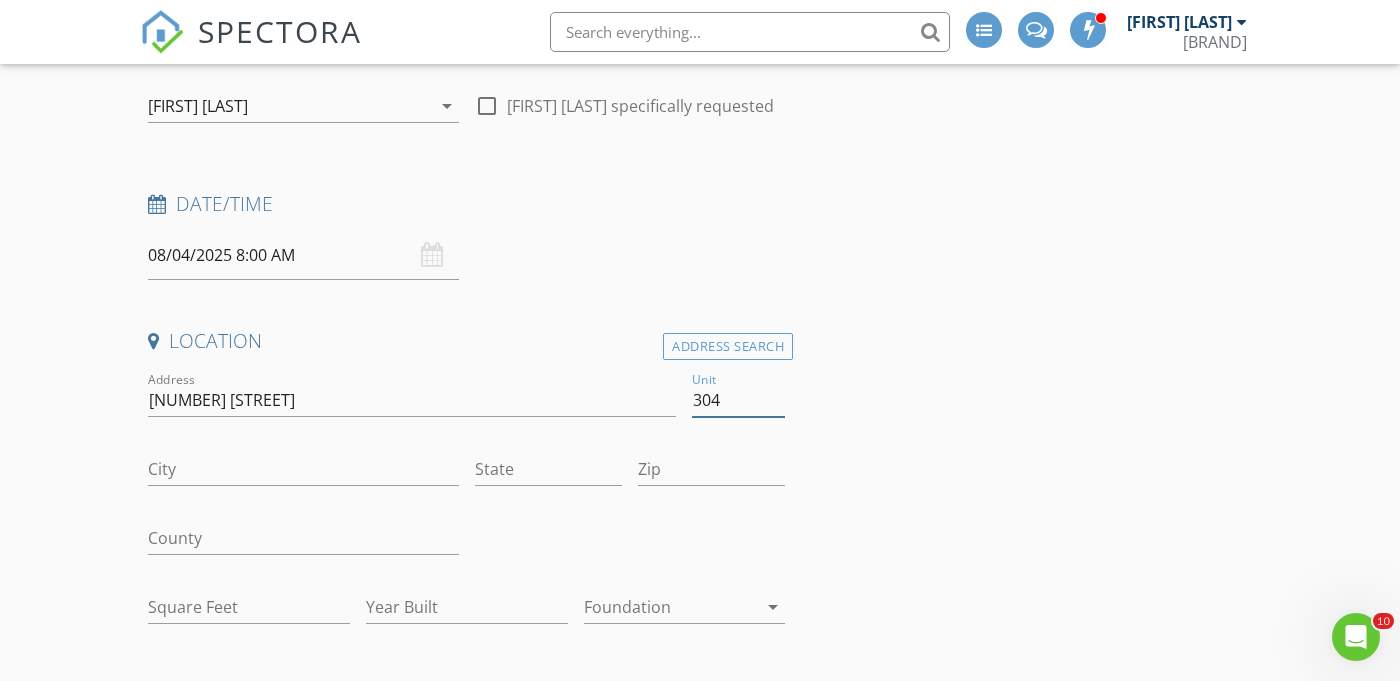 type on "304" 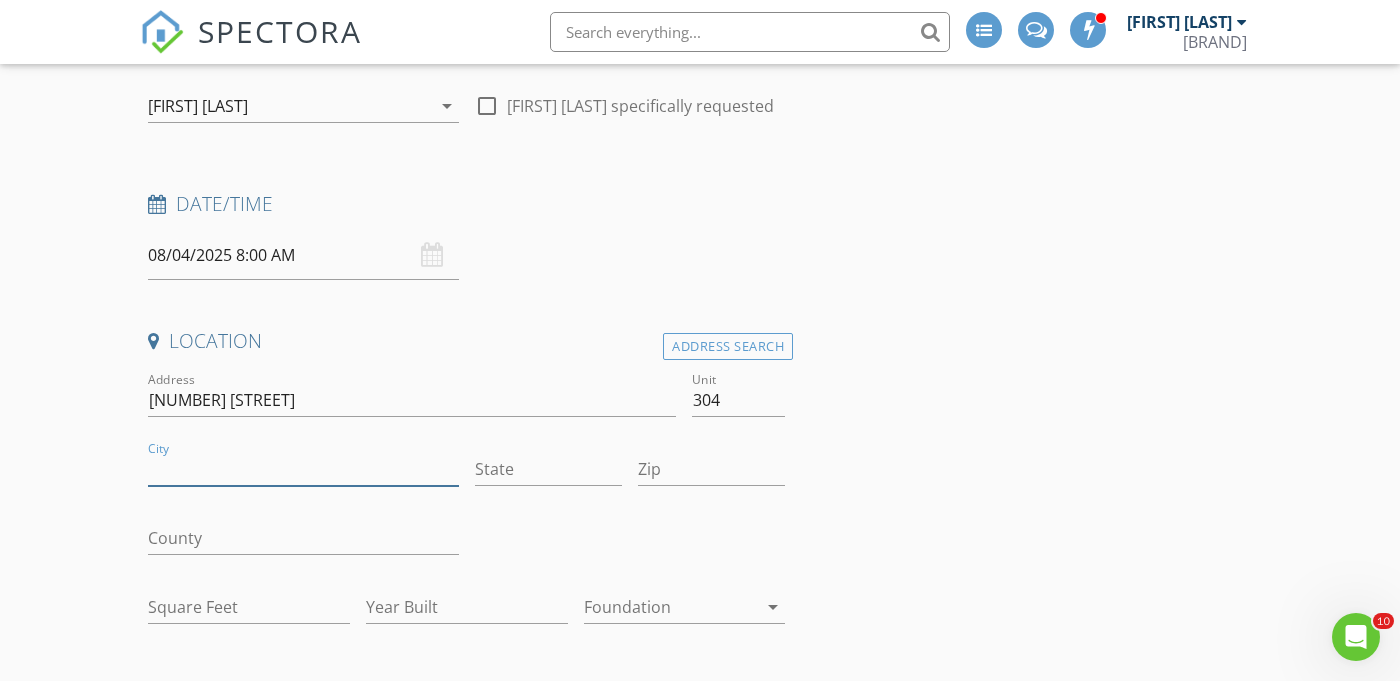 click on "City" at bounding box center [303, 469] 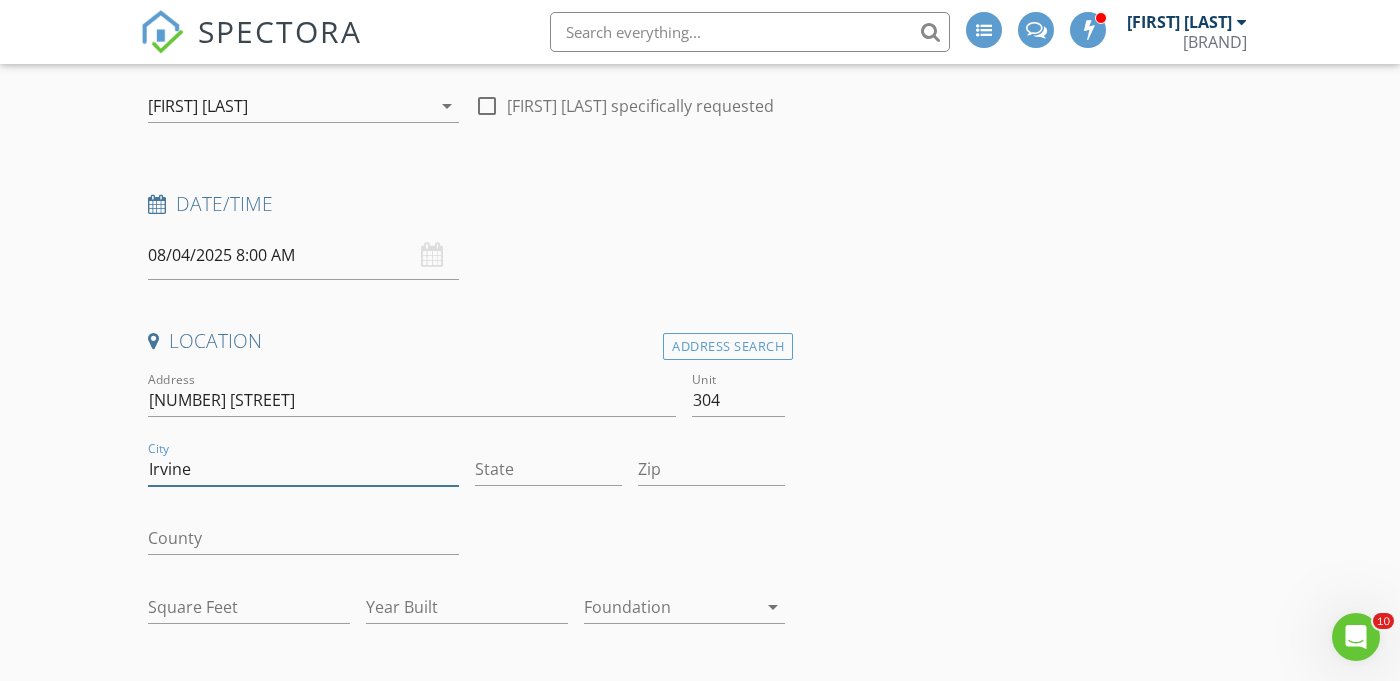 type on "Irvine" 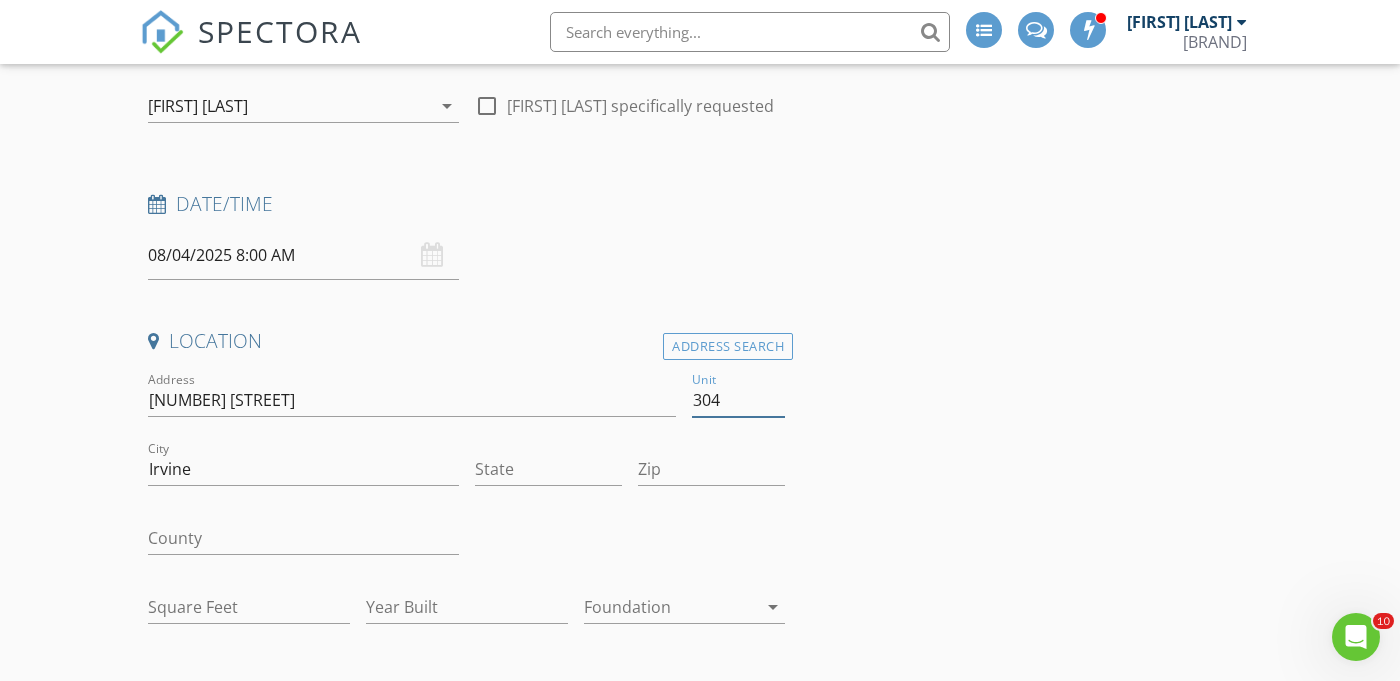 drag, startPoint x: 726, startPoint y: 402, endPoint x: 690, endPoint y: 399, distance: 36.124783 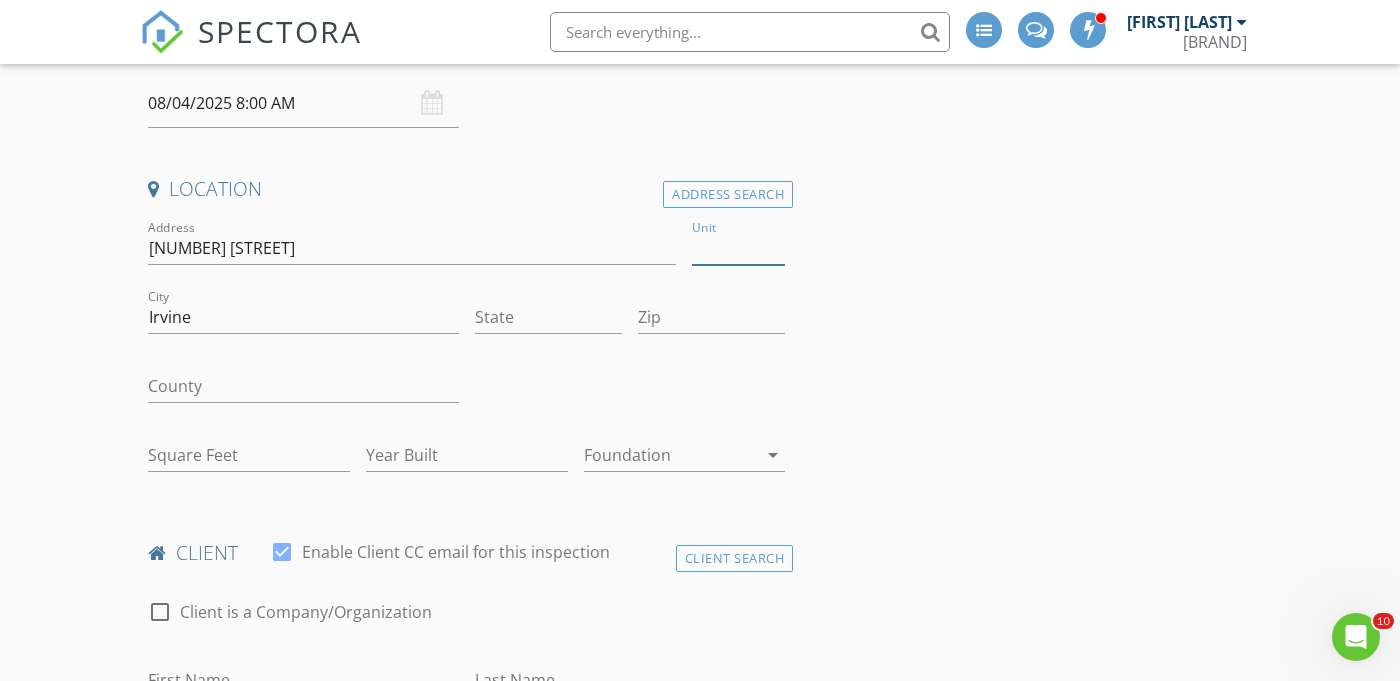 scroll, scrollTop: 357, scrollLeft: 0, axis: vertical 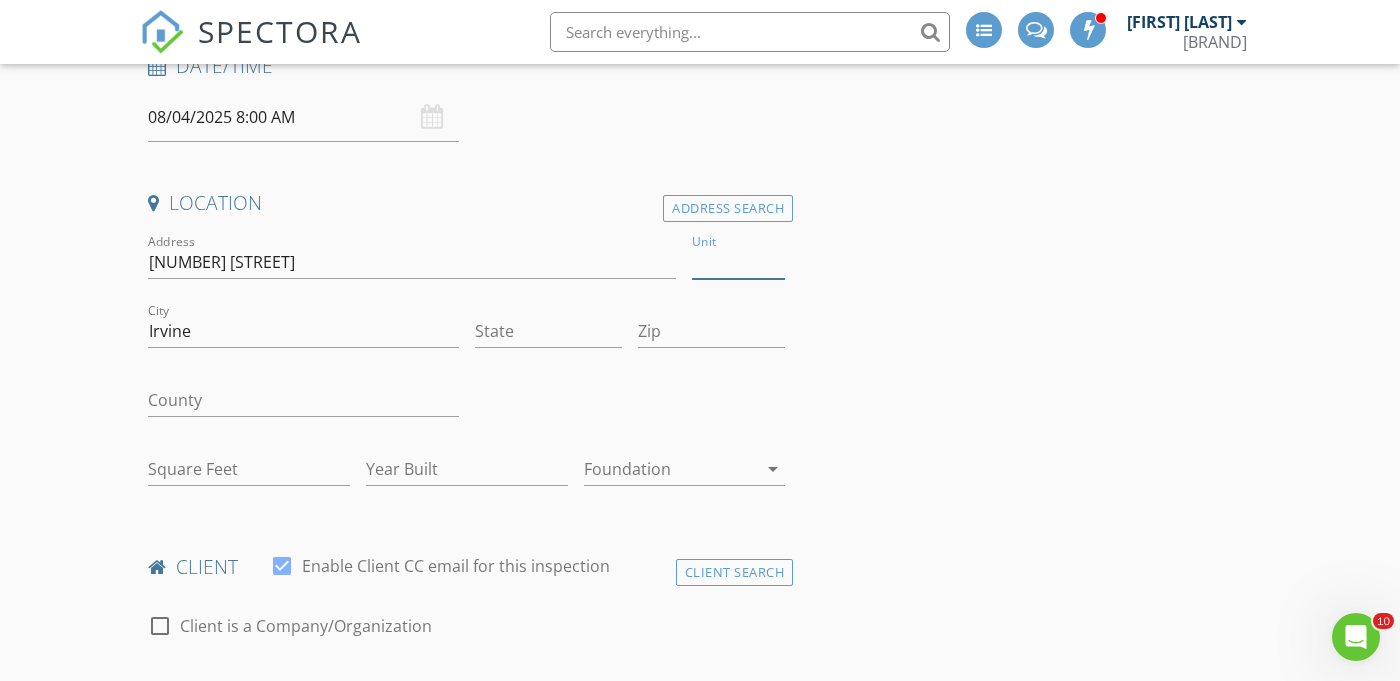 type 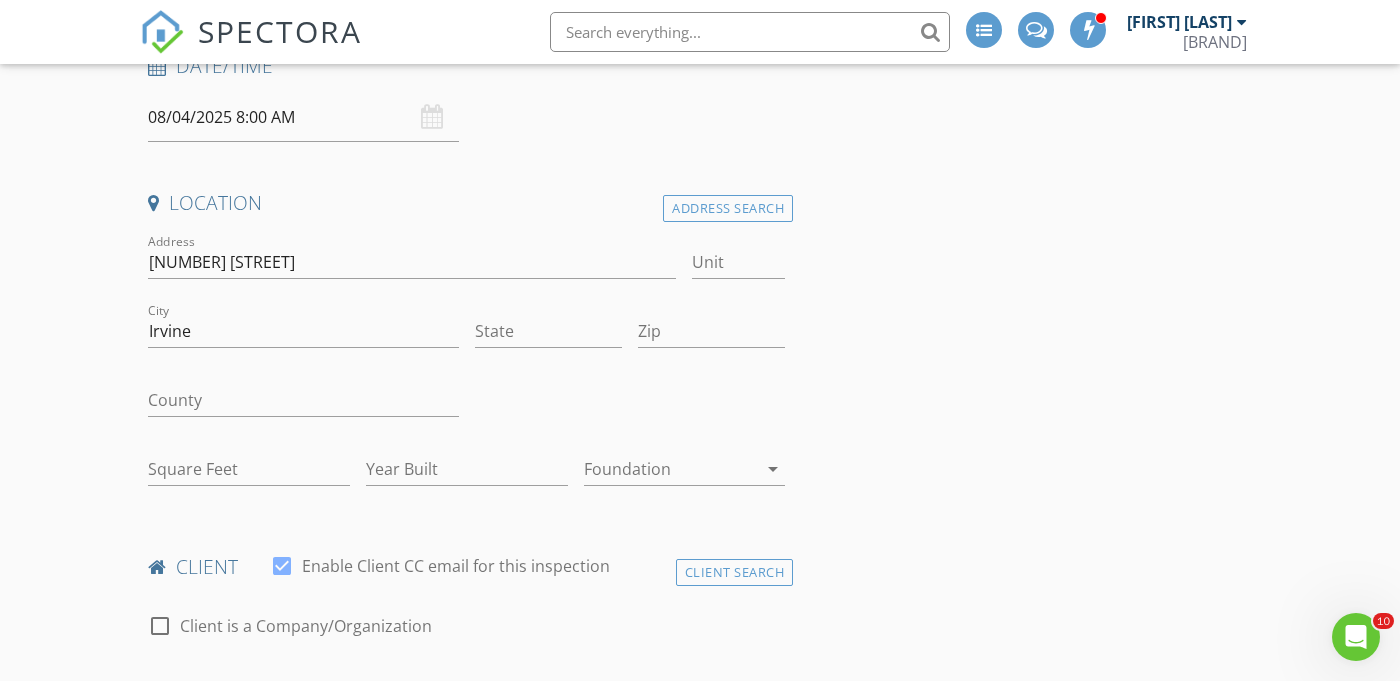 click on "INSPECTOR(S)
check_box   Kalee Fonseca   PRIMARY   Kalee Fonseca arrow_drop_down   check_box_outline_blank Kalee Fonseca specifically requested
Date/Time
08/04/2025 8:00 AM
Location
Address Search       Address 70 Costero Aisle   Unit   City Irvine   State   Zip   County     Square Feet   Year Built   Foundation arrow_drop_down
client
check_box Enable Client CC email for this inspection   Client Search     check_box_outline_blank Client is a Company/Organization     First Name   Last Name   Email   CC Email   Phone         Tags         Notes   Private Notes
ADD ADDITIONAL client
SERVICES
check_box_outline_blank   Residential Inspection   check_box_outline_blank   Re-Inspection   check_box_outline_blank   CA SB-721   arrow_drop_down     Select Discount Code arrow_drop_down" at bounding box center (700, 1554) 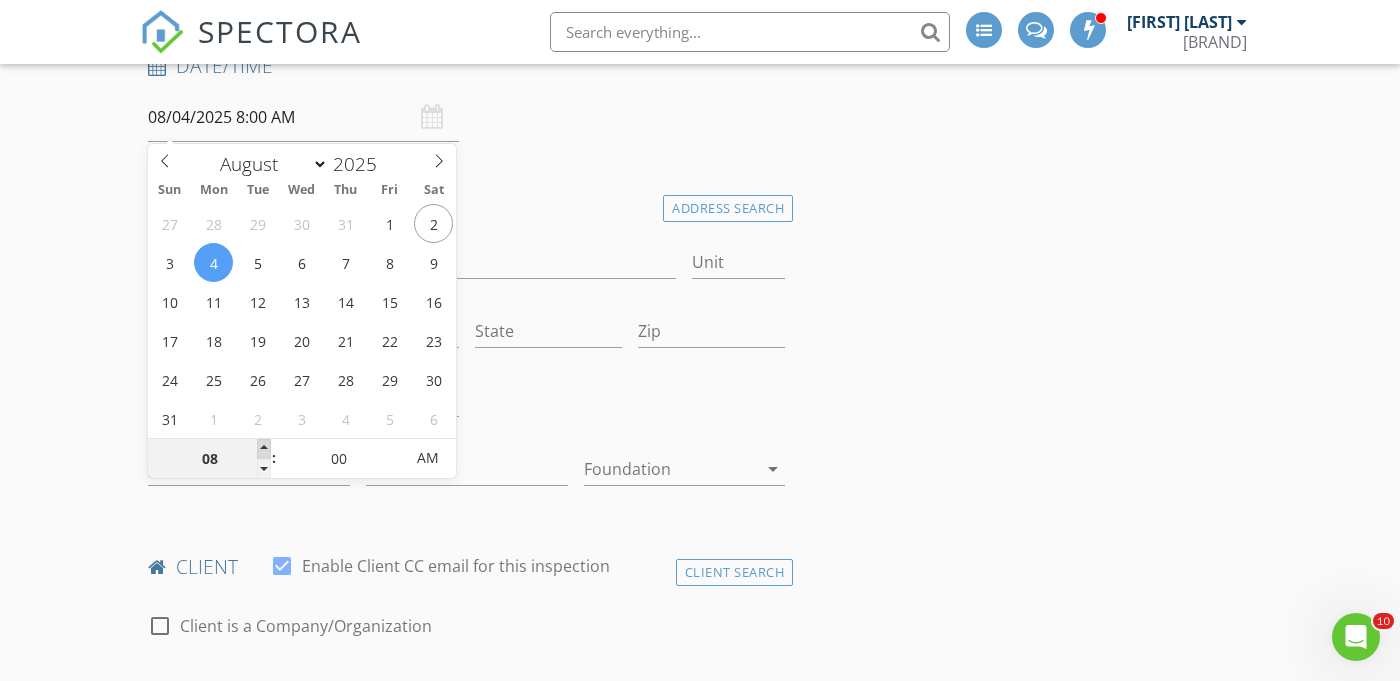 type on "09" 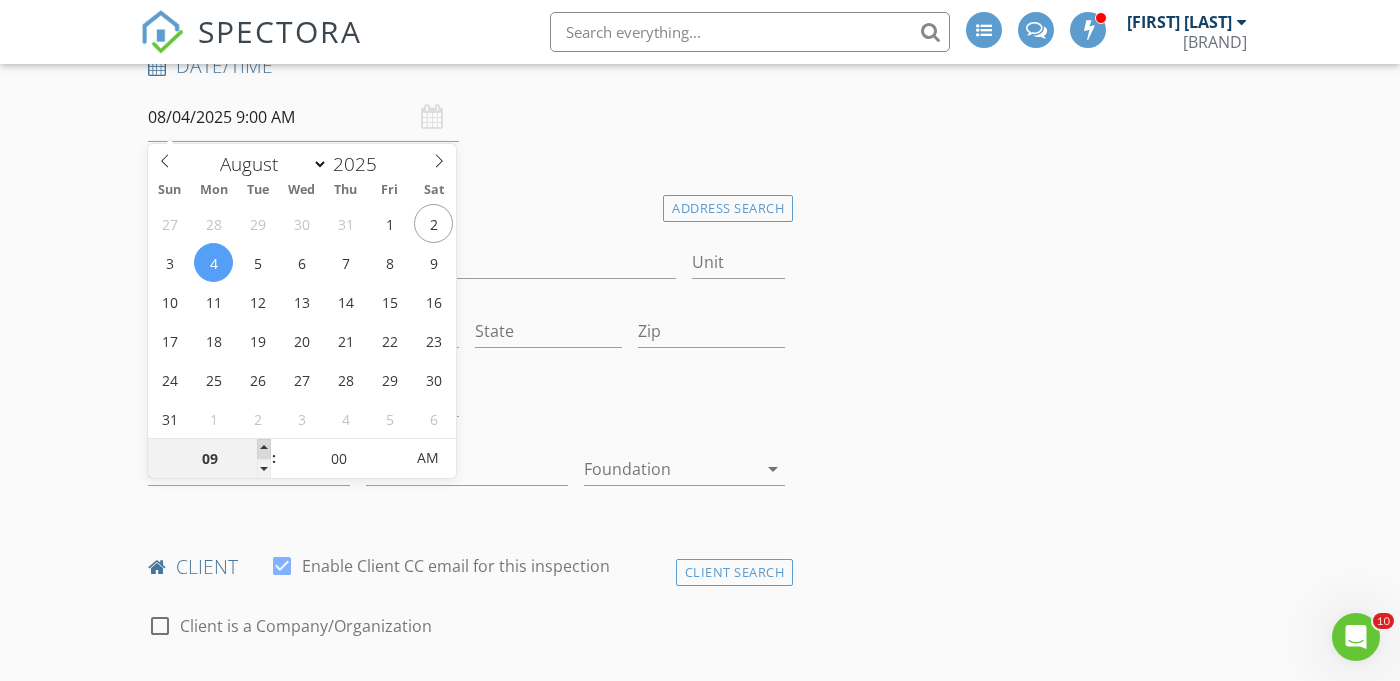click at bounding box center [264, 449] 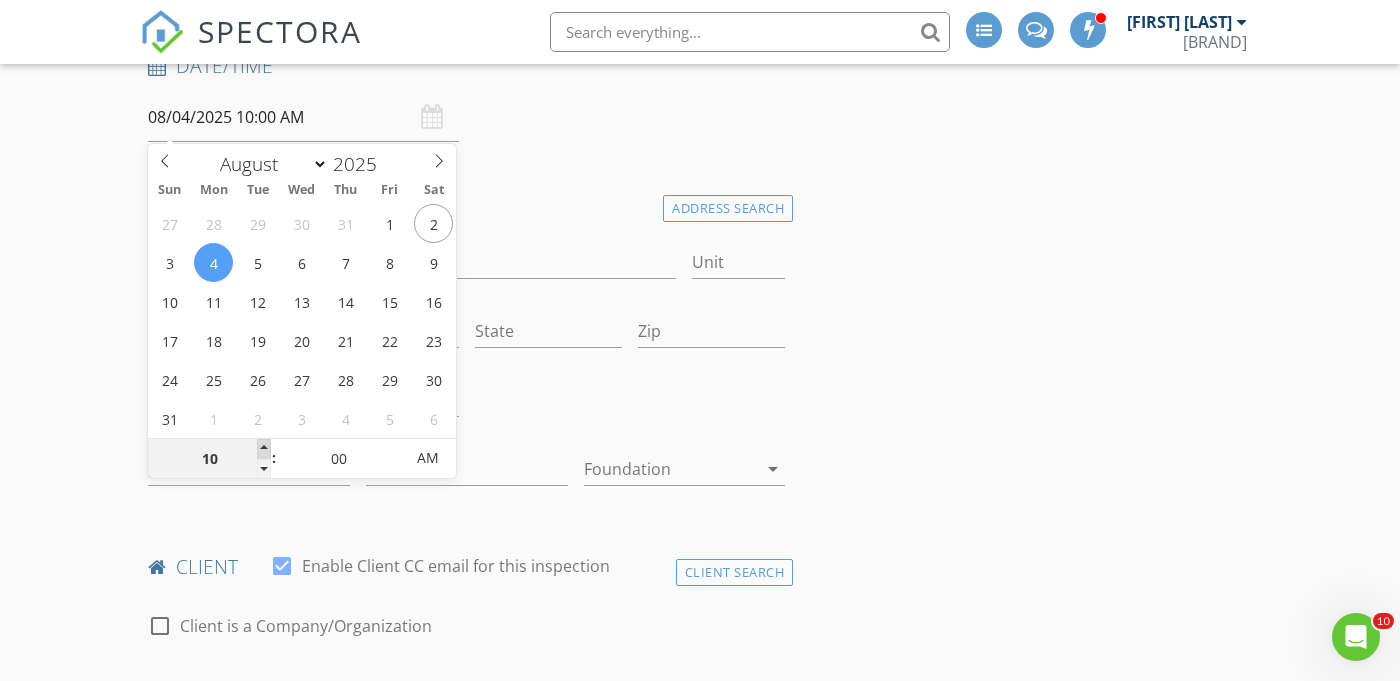 click at bounding box center [264, 449] 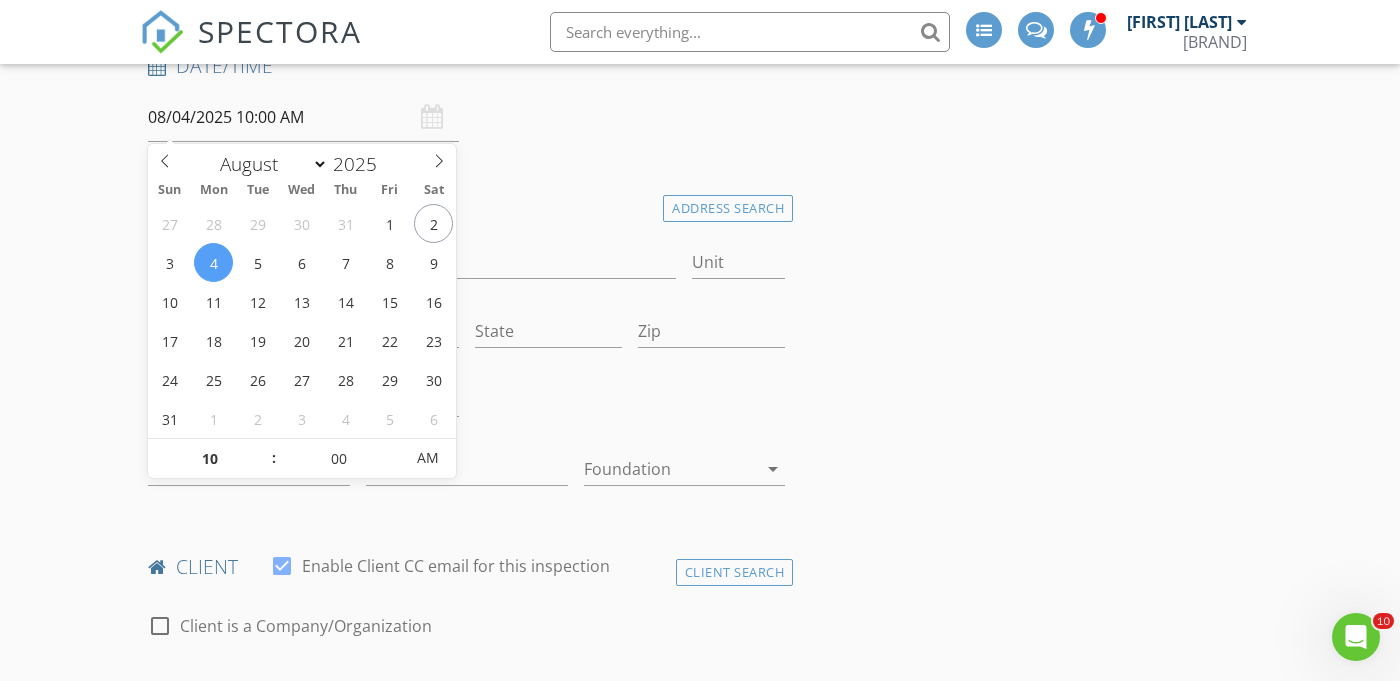 click on "INSPECTOR(S)
check_box   Kalee Fonseca   PRIMARY   Kalee Fonseca arrow_drop_down   check_box_outline_blank Kalee Fonseca specifically requested
Date/Time
08/04/2025 10:00 AM
Location
Address Search       Address 70 Costero Aisle   Unit   City Irvine   State   Zip   County     Square Feet   Year Built   Foundation arrow_drop_down
client
check_box Enable Client CC email for this inspection   Client Search     check_box_outline_blank Client is a Company/Organization     First Name   Last Name   Email   CC Email   Phone         Tags         Notes   Private Notes
ADD ADDITIONAL client
SERVICES
check_box_outline_blank   Residential Inspection   check_box_outline_blank   Re-Inspection   check_box_outline_blank   CA SB-721   arrow_drop_down     Select Discount Code arrow_drop_down    Charges" at bounding box center [466, 1495] 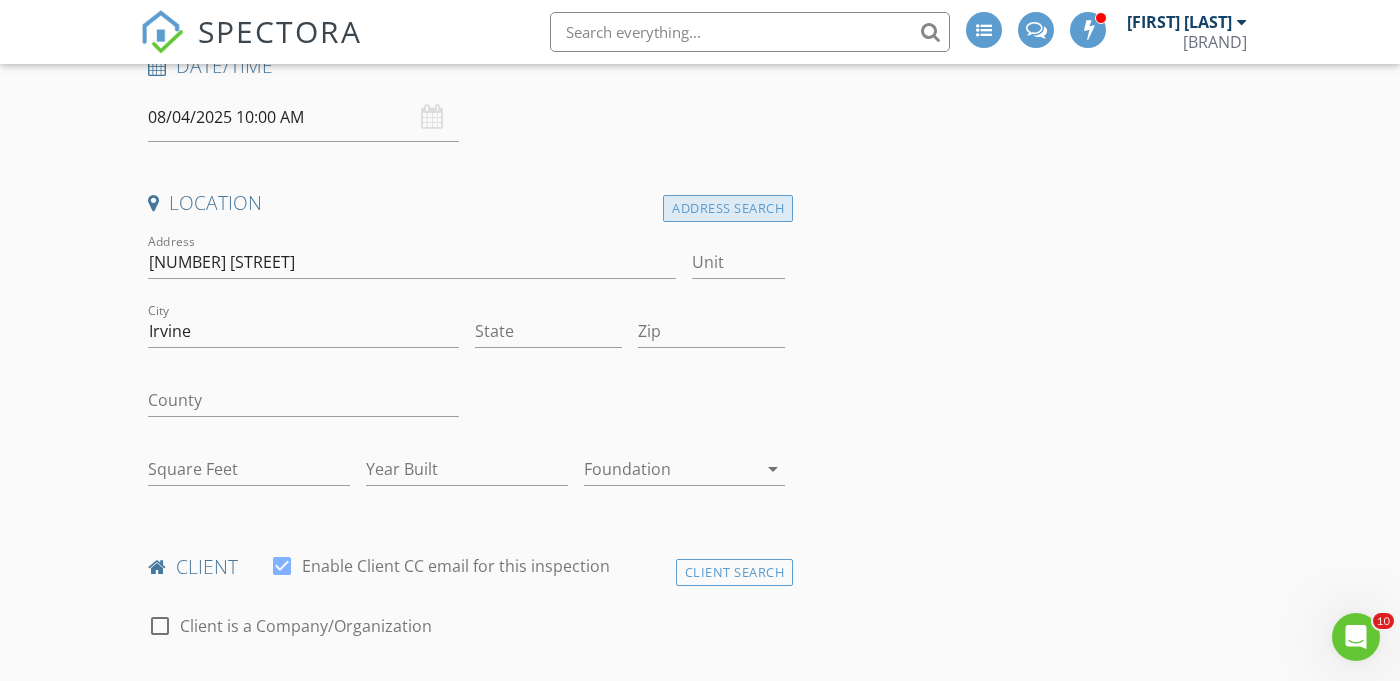 click on "Address Search" at bounding box center [728, 208] 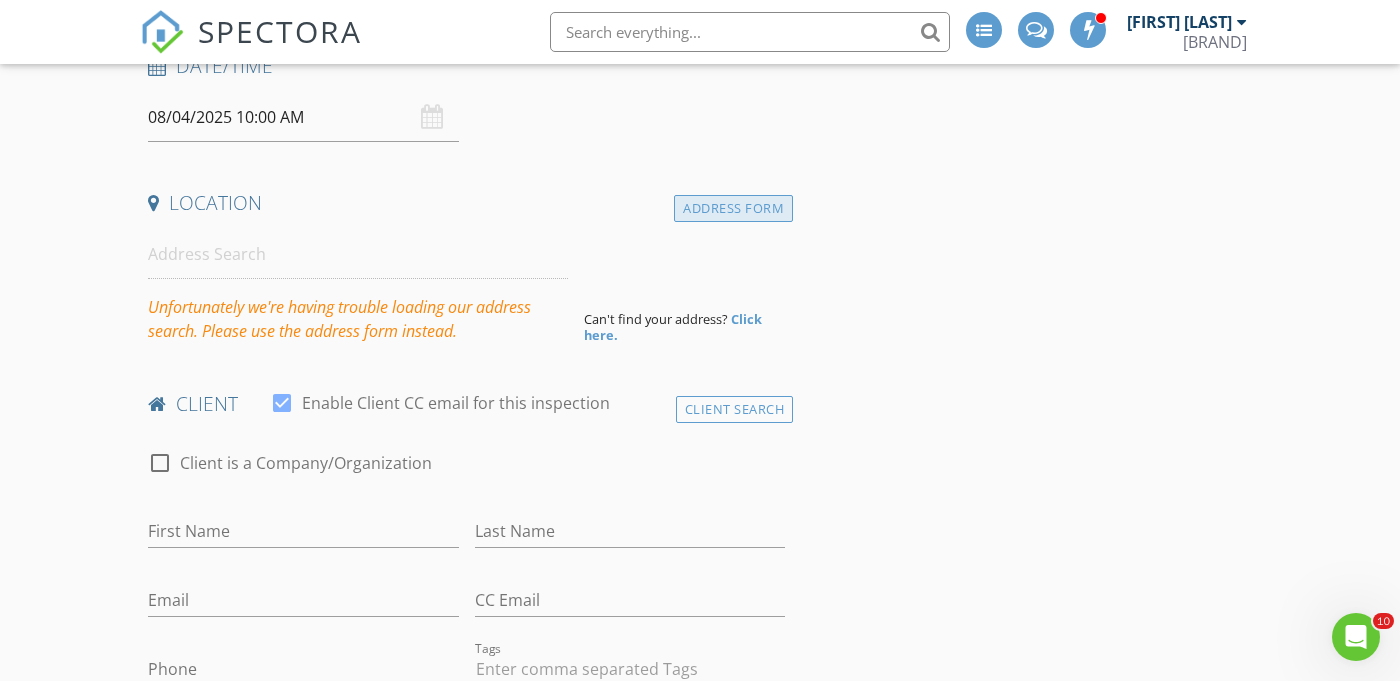 click on "Address Form" at bounding box center (733, 208) 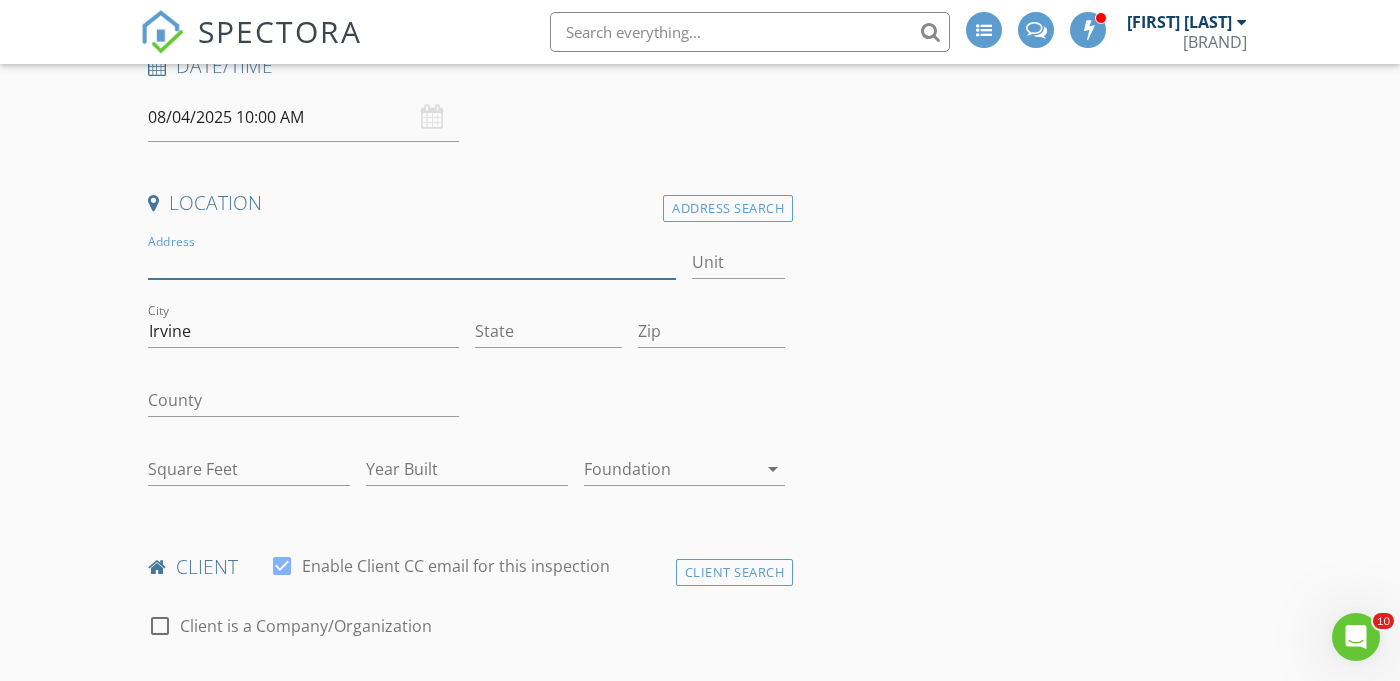 click on "Address" at bounding box center [412, 262] 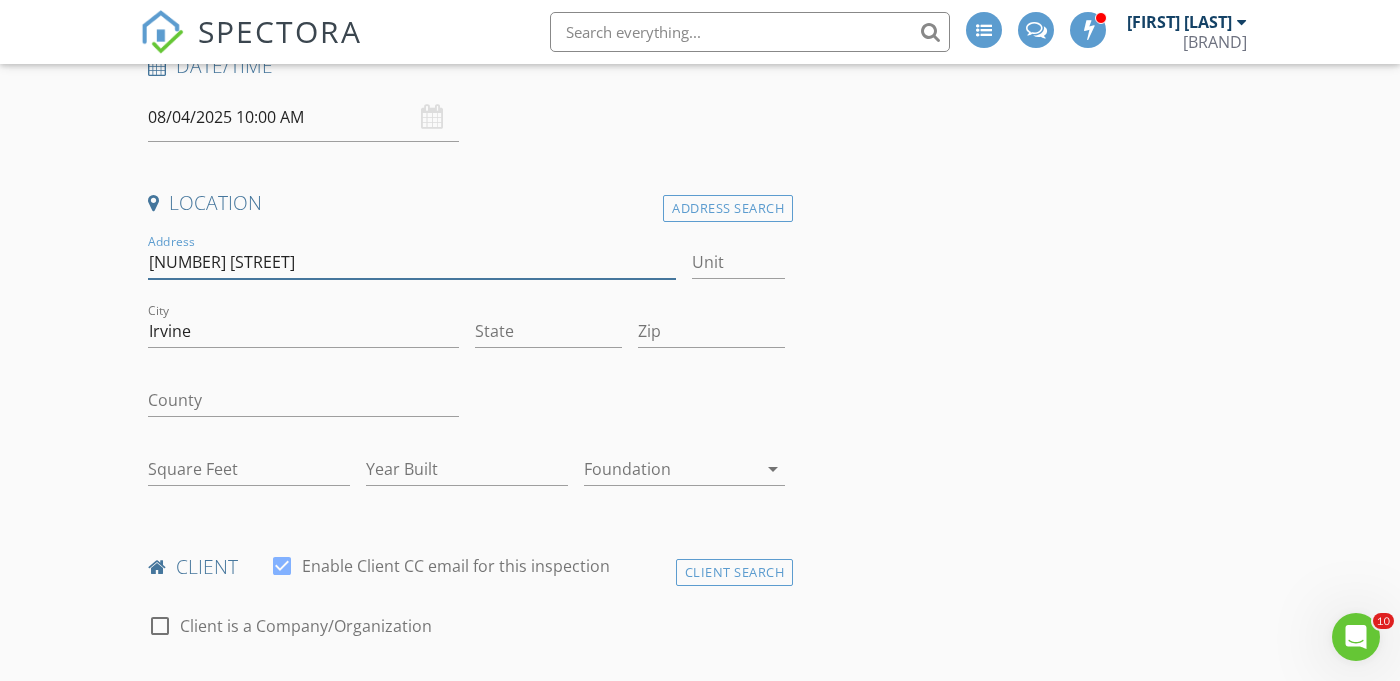 type on "70 Costero Aisle" 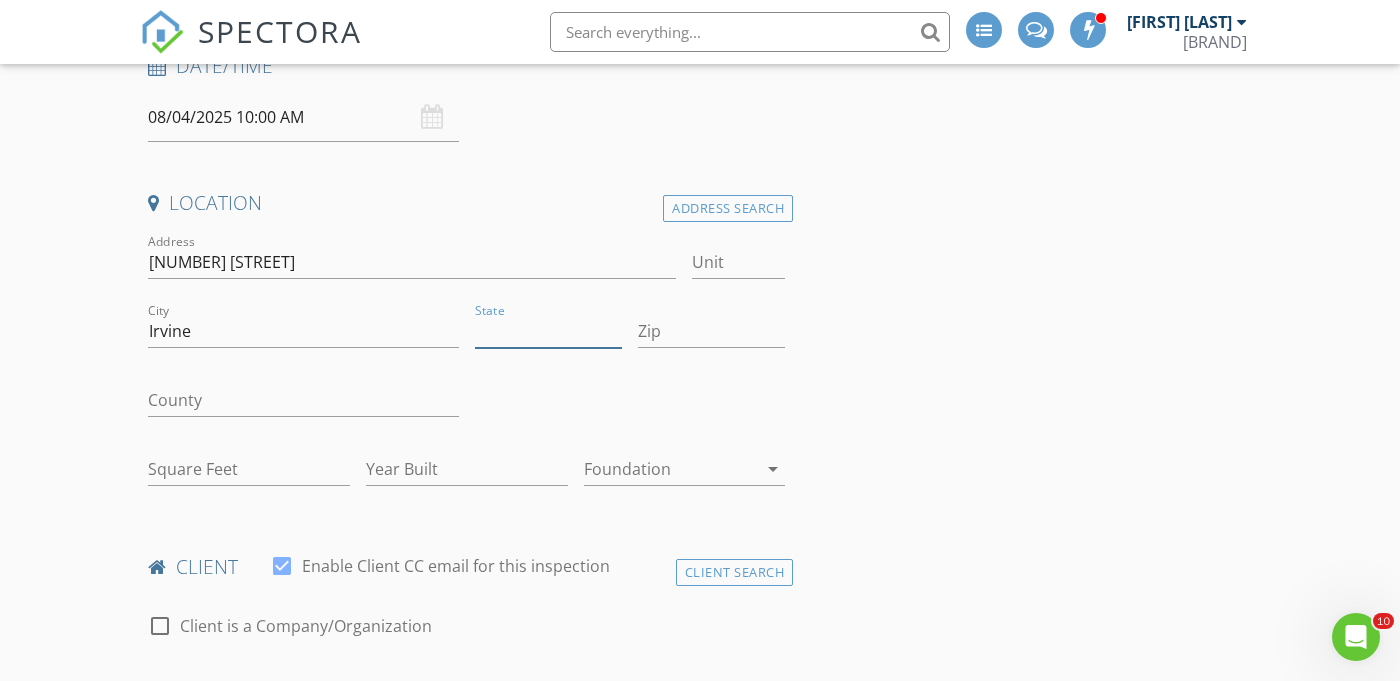 click on "State" at bounding box center [548, 331] 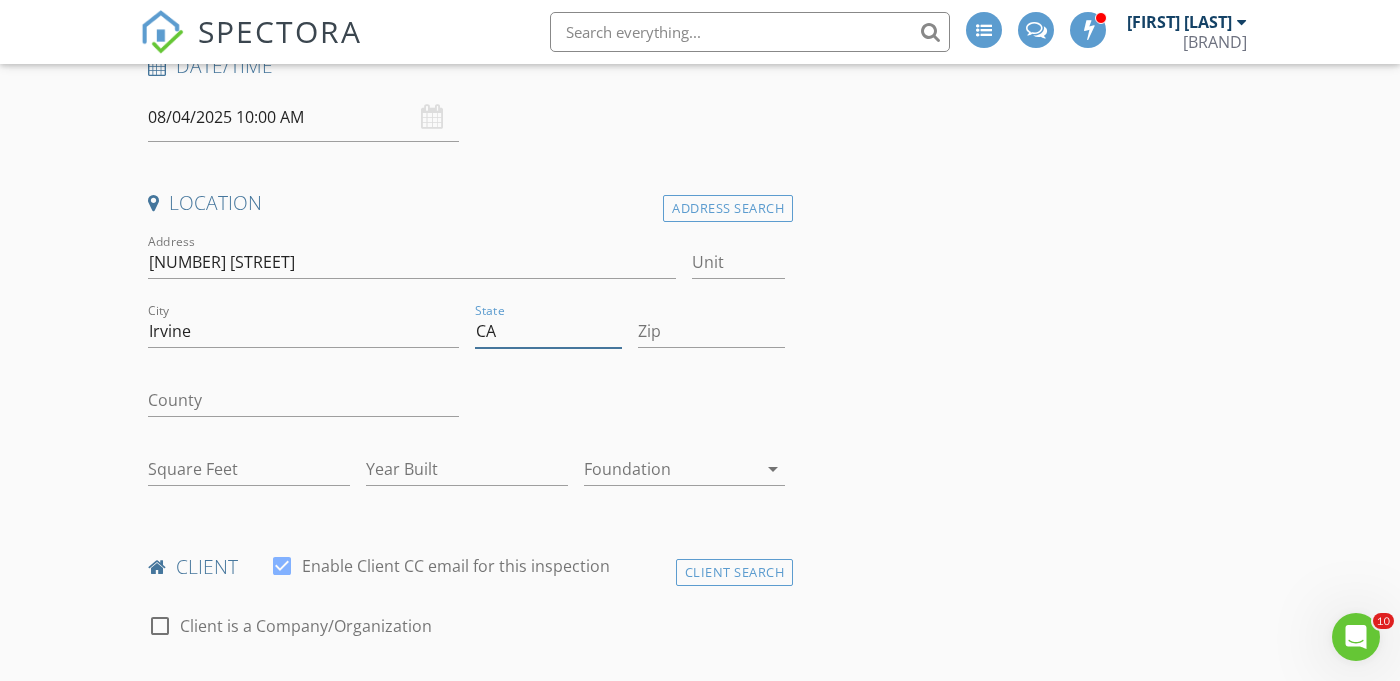 type on "CA" 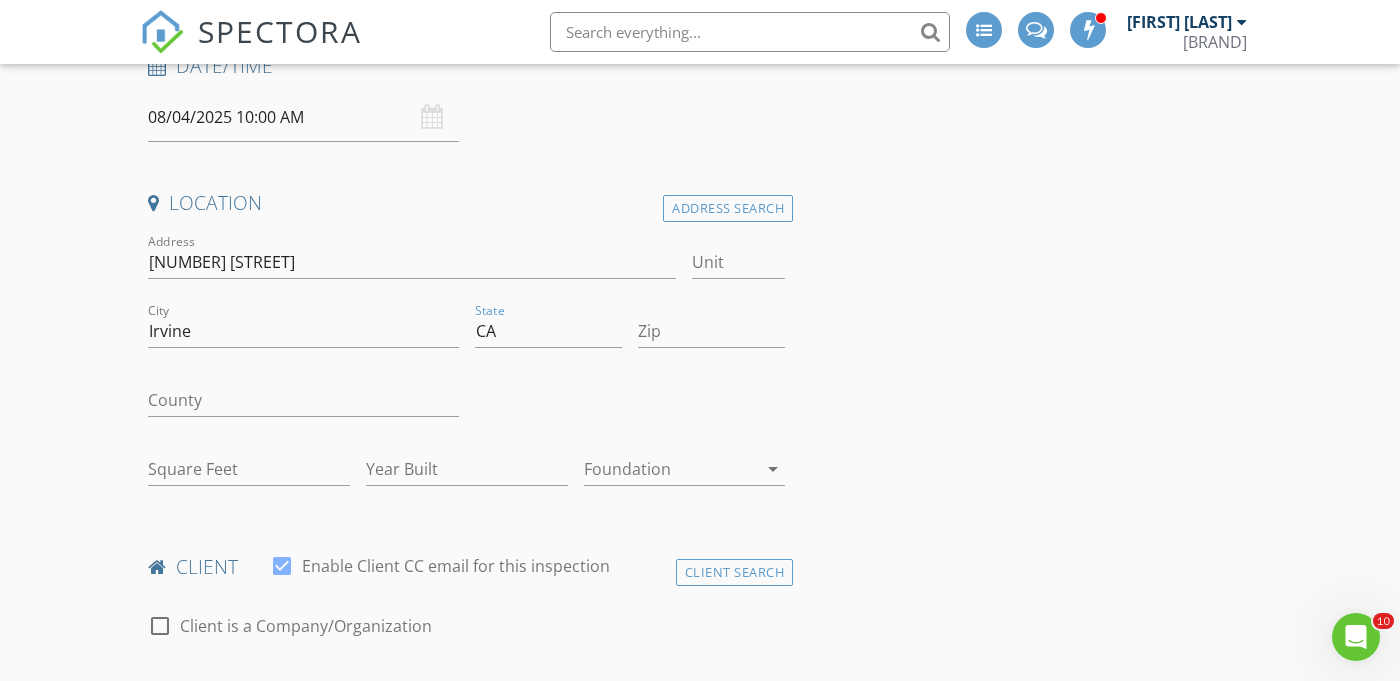 click on "INSPECTOR(S)
check_box   Kalee Fonseca   PRIMARY   Kalee Fonseca arrow_drop_down   check_box_outline_blank Kalee Fonseca specifically requested
Date/Time
08/04/2025 10:00 AM
Location
Address Search       Address 70 Costero Aisle   Unit   City Irvine   State CA   Zip   County     Square Feet   Year Built   Foundation arrow_drop_down
client
check_box Enable Client CC email for this inspection   Client Search     check_box_outline_blank Client is a Company/Organization     First Name   Last Name   Email   CC Email   Phone         Tags         Notes   Private Notes
ADD ADDITIONAL client
SERVICES
check_box_outline_blank   Residential Inspection   check_box_outline_blank   Re-Inspection   check_box_outline_blank   CA SB-721   arrow_drop_down     Select Discount Code arrow_drop_down" at bounding box center [700, 1554] 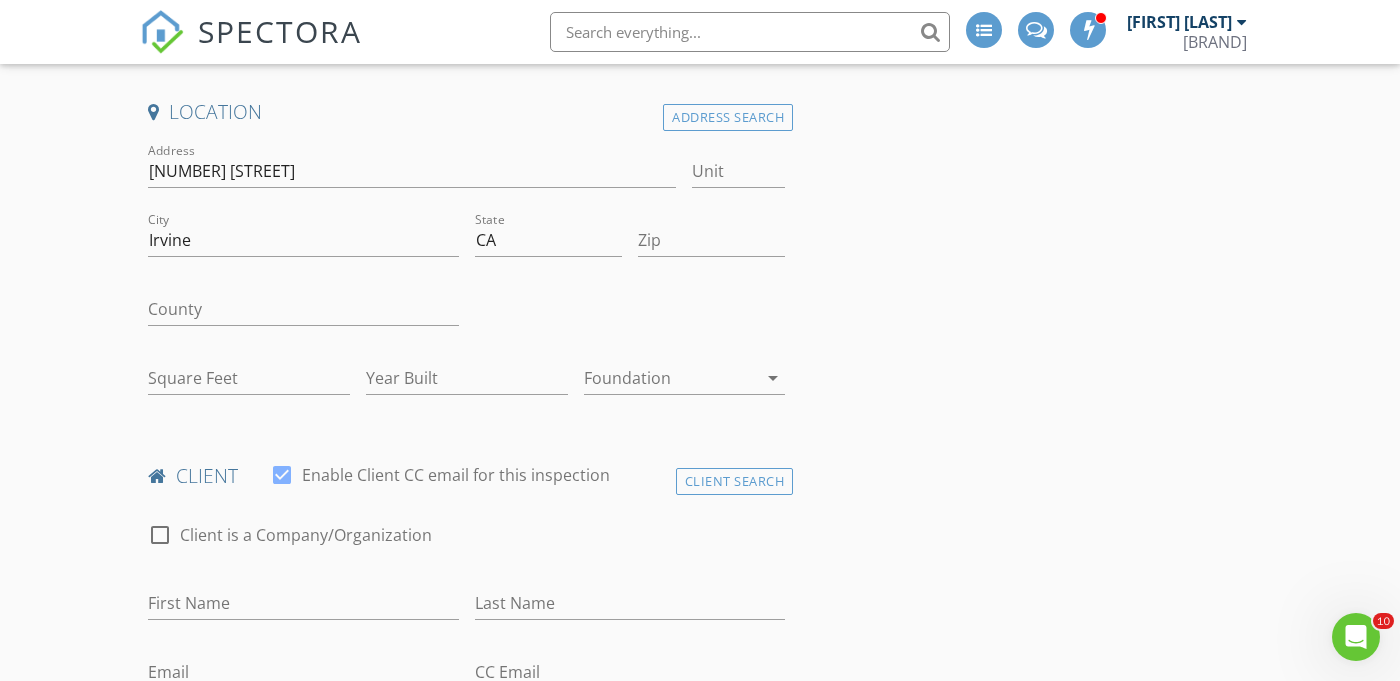 scroll, scrollTop: 466, scrollLeft: 0, axis: vertical 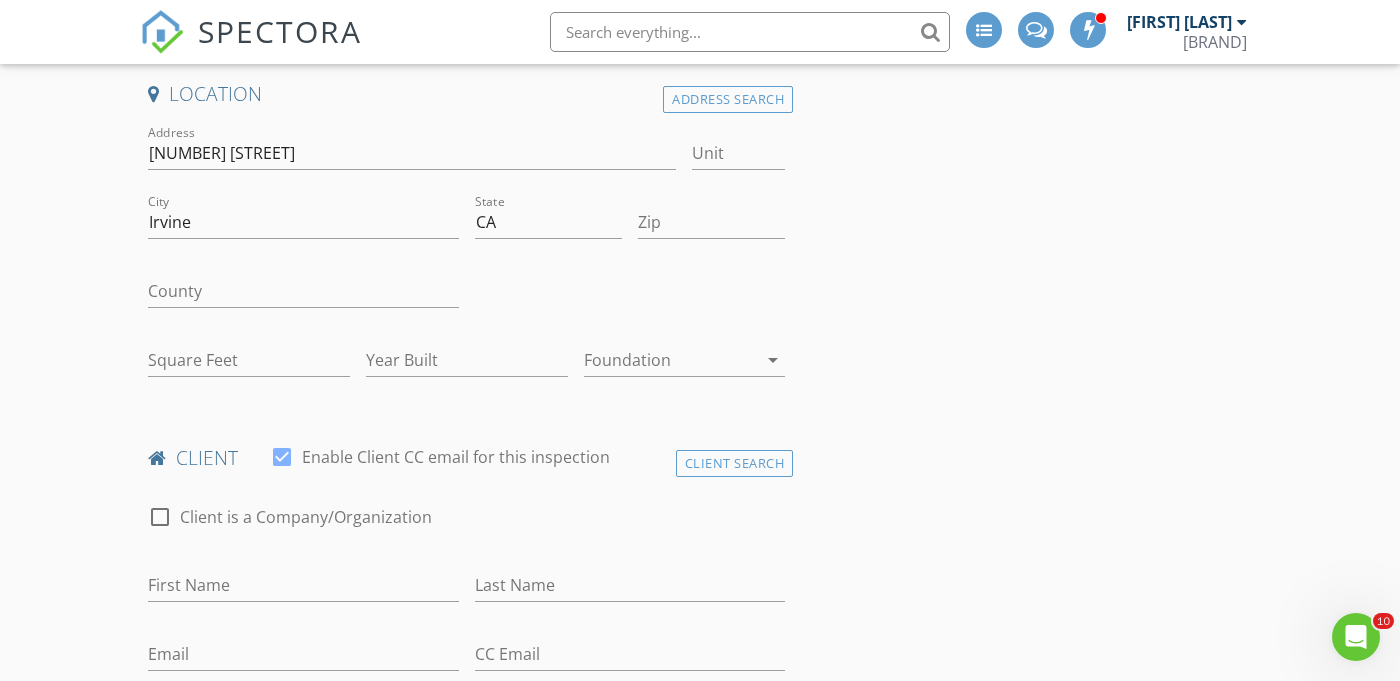 click at bounding box center [671, 360] 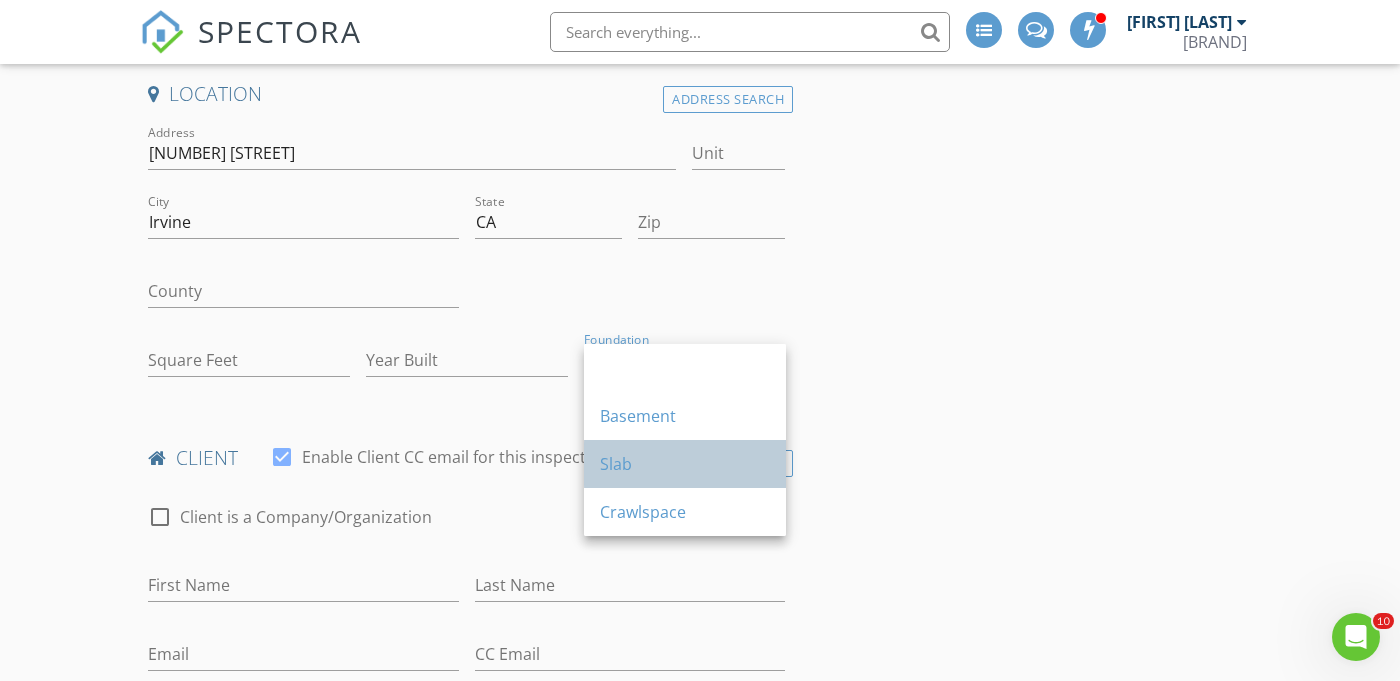 click on "Slab" at bounding box center [685, 464] 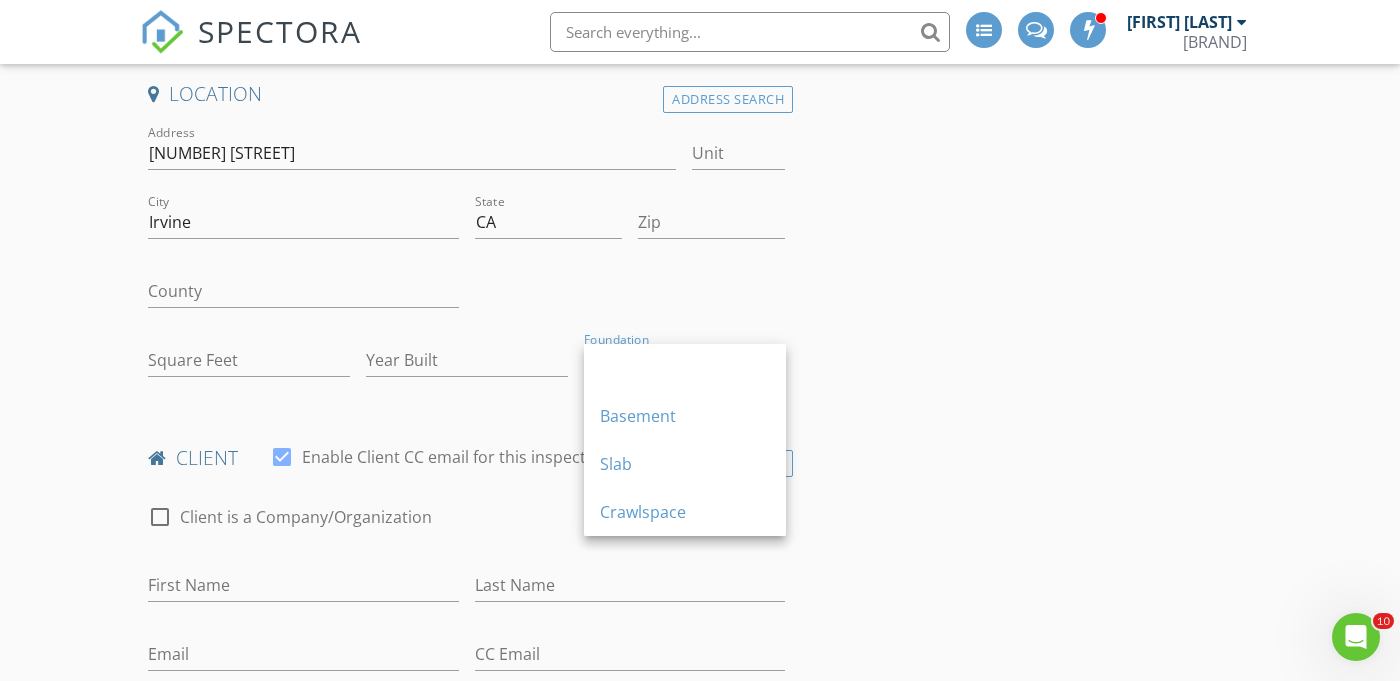 click on "New Inspection
INSPECTOR(S)
check_box   Kalee Fonseca   PRIMARY   Kalee Fonseca arrow_drop_down   check_box_outline_blank Kalee Fonseca specifically requested
Date/Time
08/04/2025 10:00 AM
Location
Address Search       Address 70 Costero Aisle   Unit   City Irvine   State CA   Zip   County     Square Feet   Year Built   Foundation Slab arrow_drop_down
client
check_box Enable Client CC email for this inspection   Client Search     check_box_outline_blank Client is a Company/Organization     First Name   Last Name   Email   CC Email   Phone         Tags         Notes   Private Notes
ADD ADDITIONAL client
SERVICES
check_box_outline_blank   Residential Inspection   check_box_outline_blank   Re-Inspection   check_box_outline_blank   CA SB-721   arrow_drop_down        Charges" at bounding box center (700, 1410) 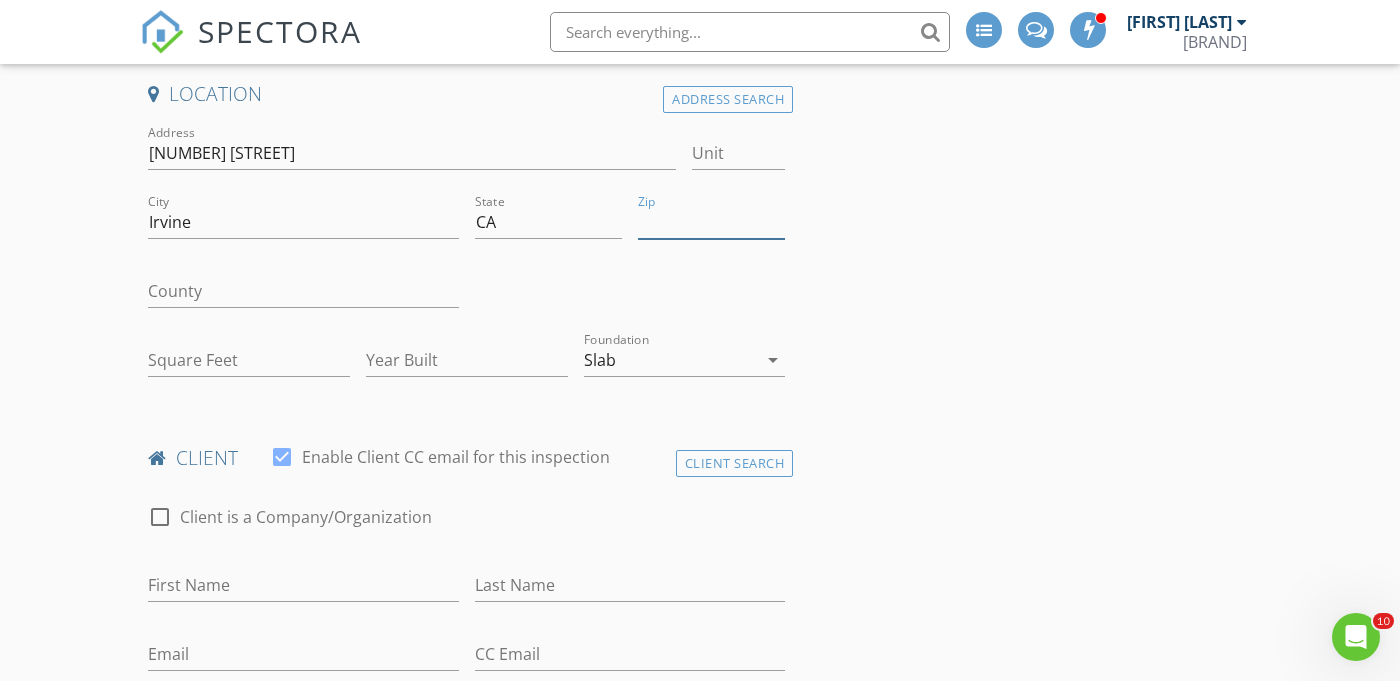 click on "Zip" at bounding box center (711, 222) 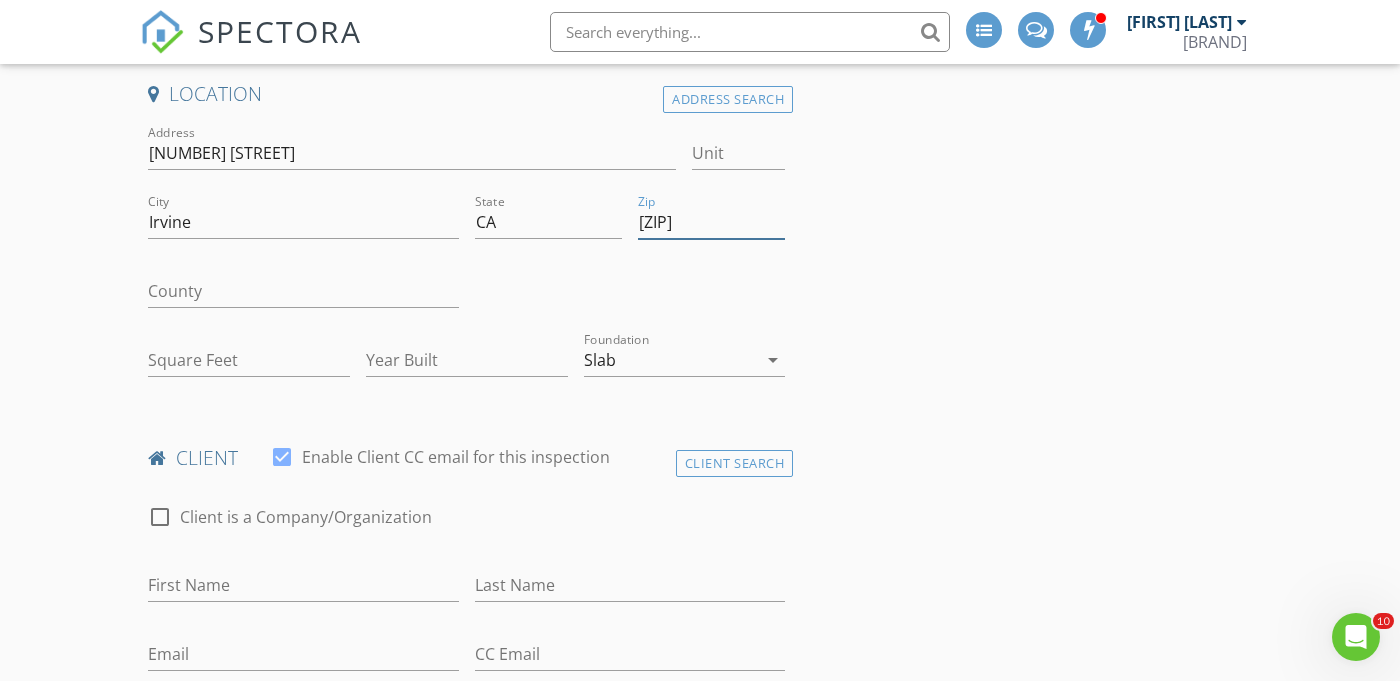 type on "92614" 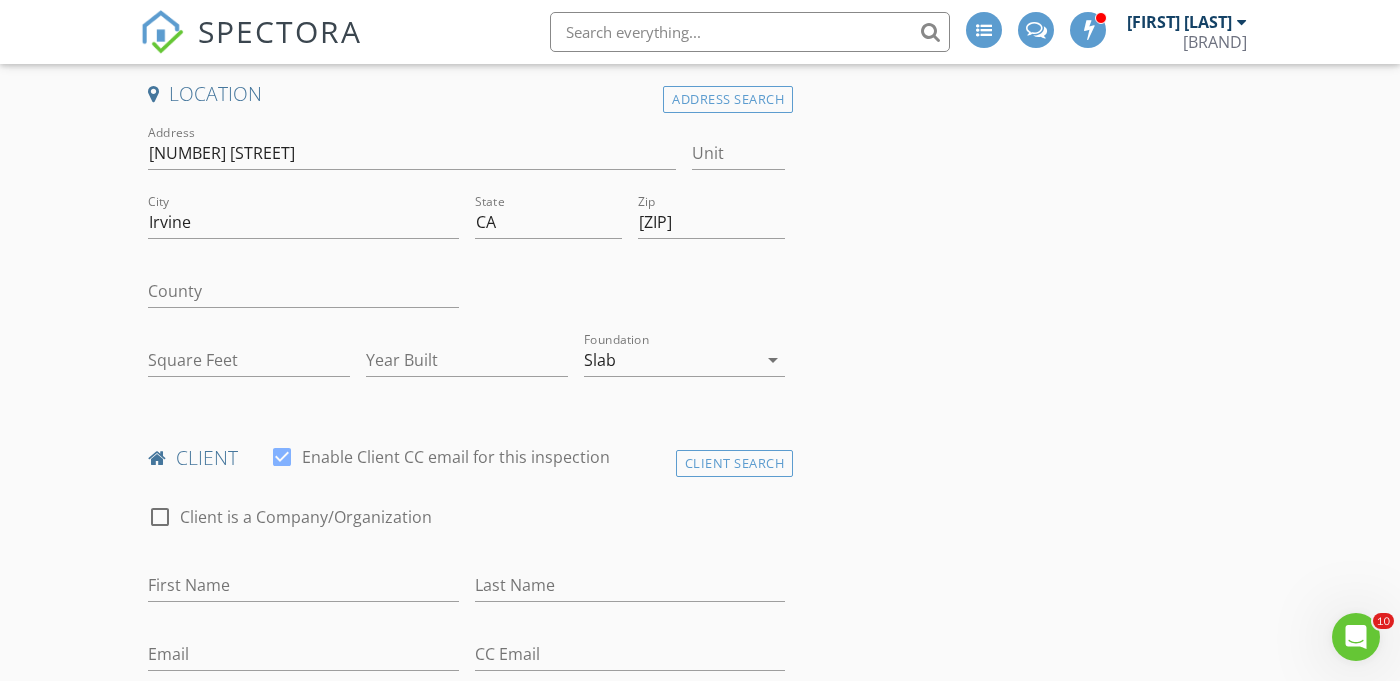 click on "INSPECTOR(S)
check_box   Kalee Fonseca   PRIMARY   Kalee Fonseca arrow_drop_down   check_box_outline_blank Kalee Fonseca specifically requested
Date/Time
08/04/2025 10:00 AM
Location
Address Search       Address 70 Costero Aisle   Unit   City Irvine   State CA   Zip 92614   County     Square Feet   Year Built   Foundation Slab arrow_drop_down
client
check_box Enable Client CC email for this inspection   Client Search     check_box_outline_blank Client is a Company/Organization     First Name   Last Name   Email   CC Email   Phone         Tags         Notes   Private Notes
ADD ADDITIONAL client
SERVICES
check_box_outline_blank   Residential Inspection   check_box_outline_blank   Re-Inspection   check_box_outline_blank   CA SB-721   arrow_drop_down     Select Discount Code" at bounding box center [700, 1445] 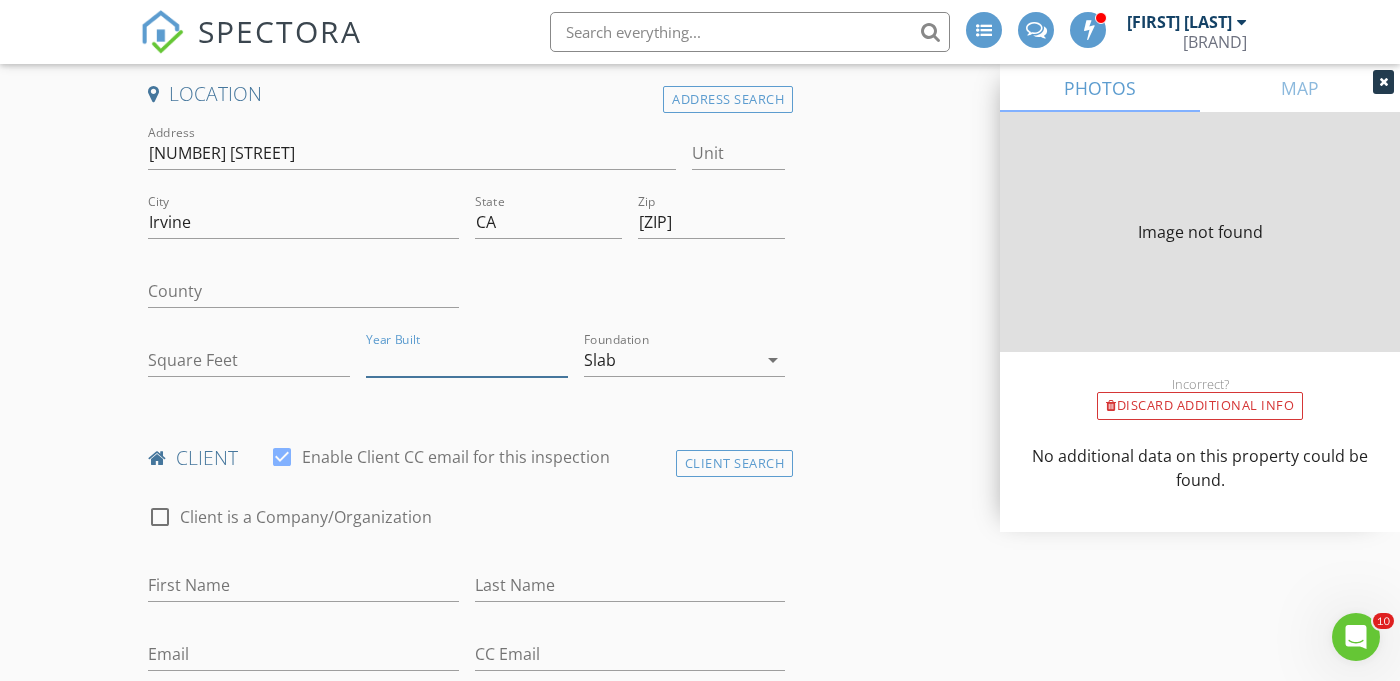click on "Year Built" at bounding box center [467, 360] 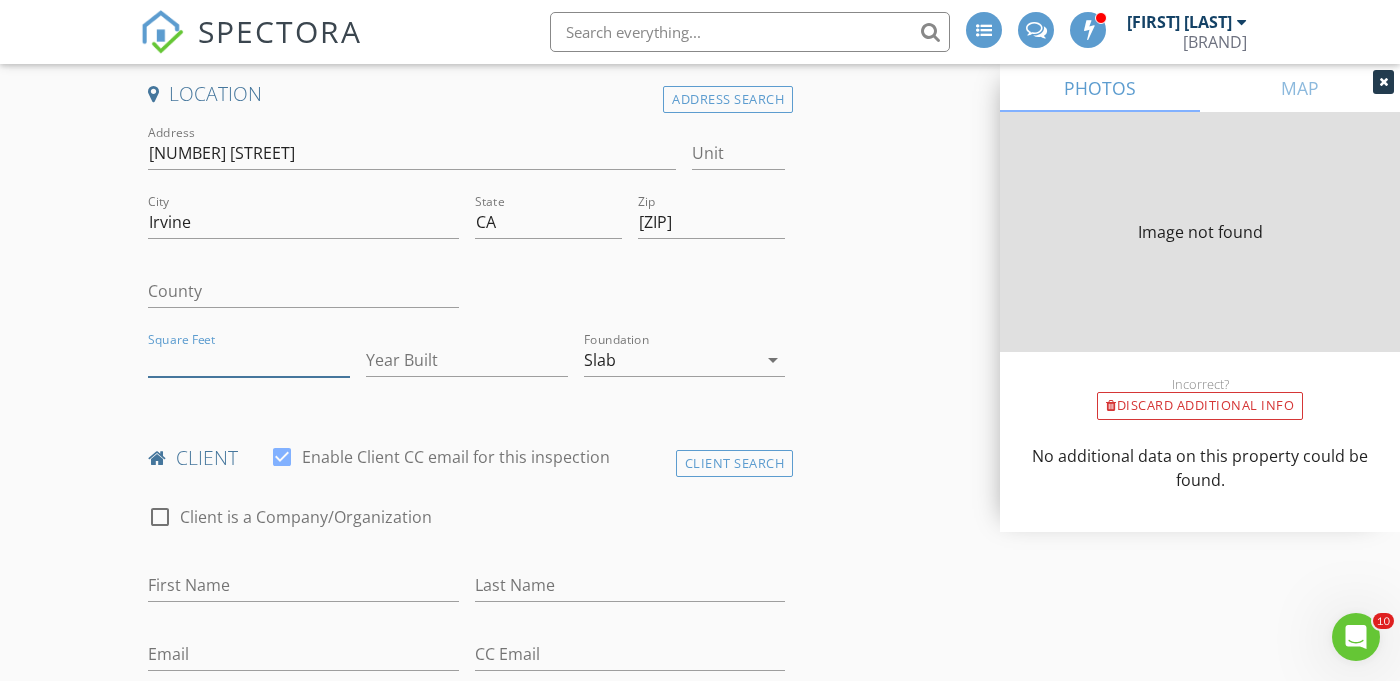 click on "Square Feet" at bounding box center [249, 360] 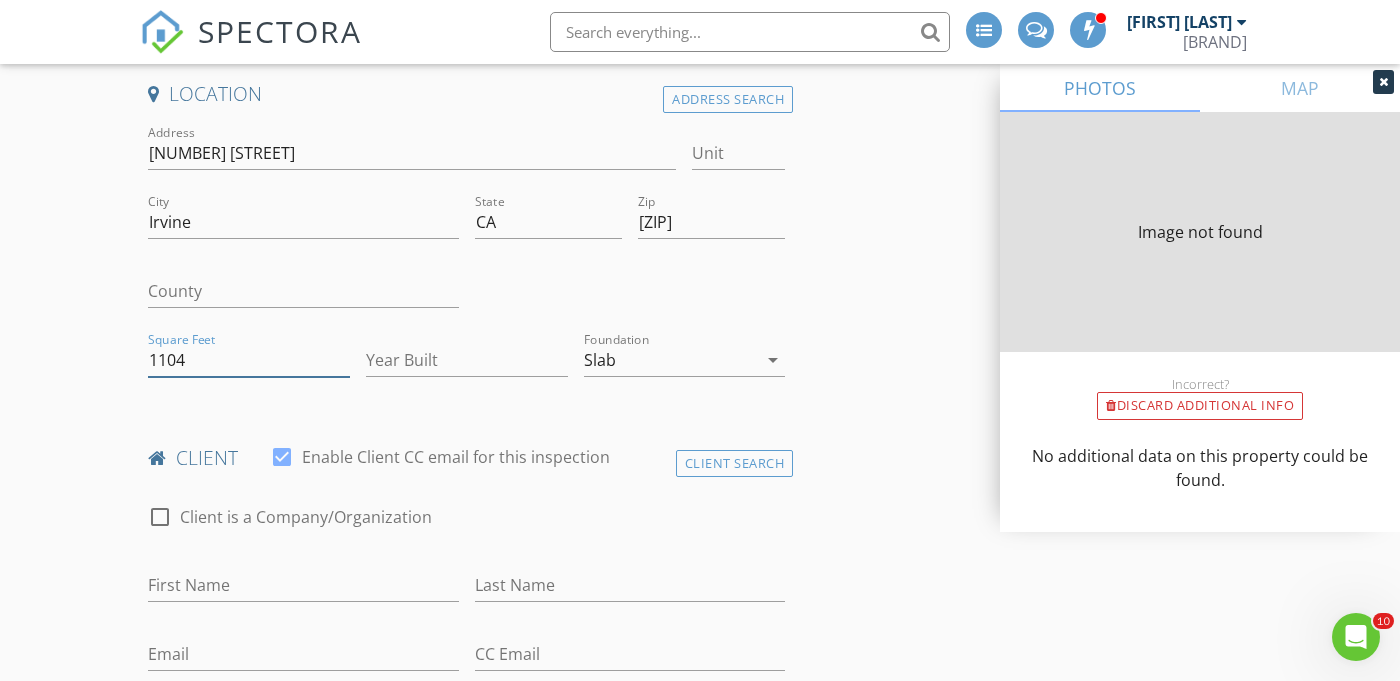 type on "1104" 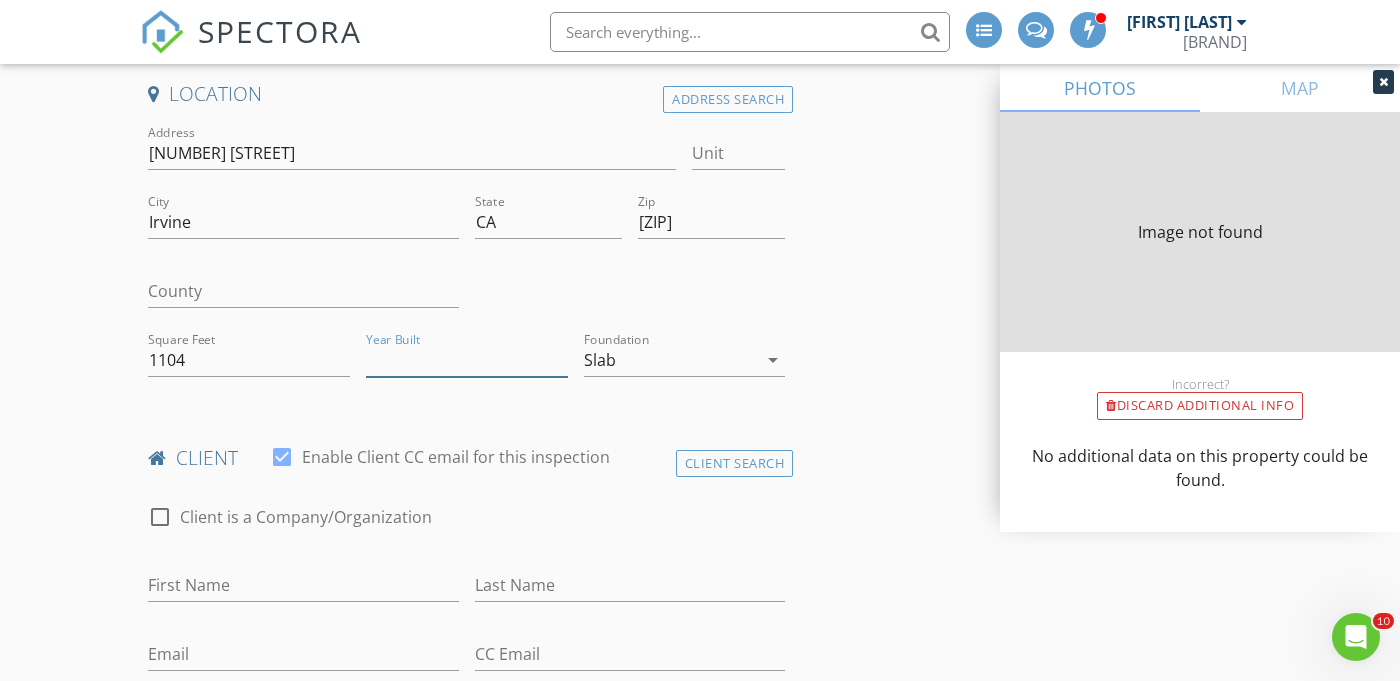 click on "Year Built" at bounding box center (467, 360) 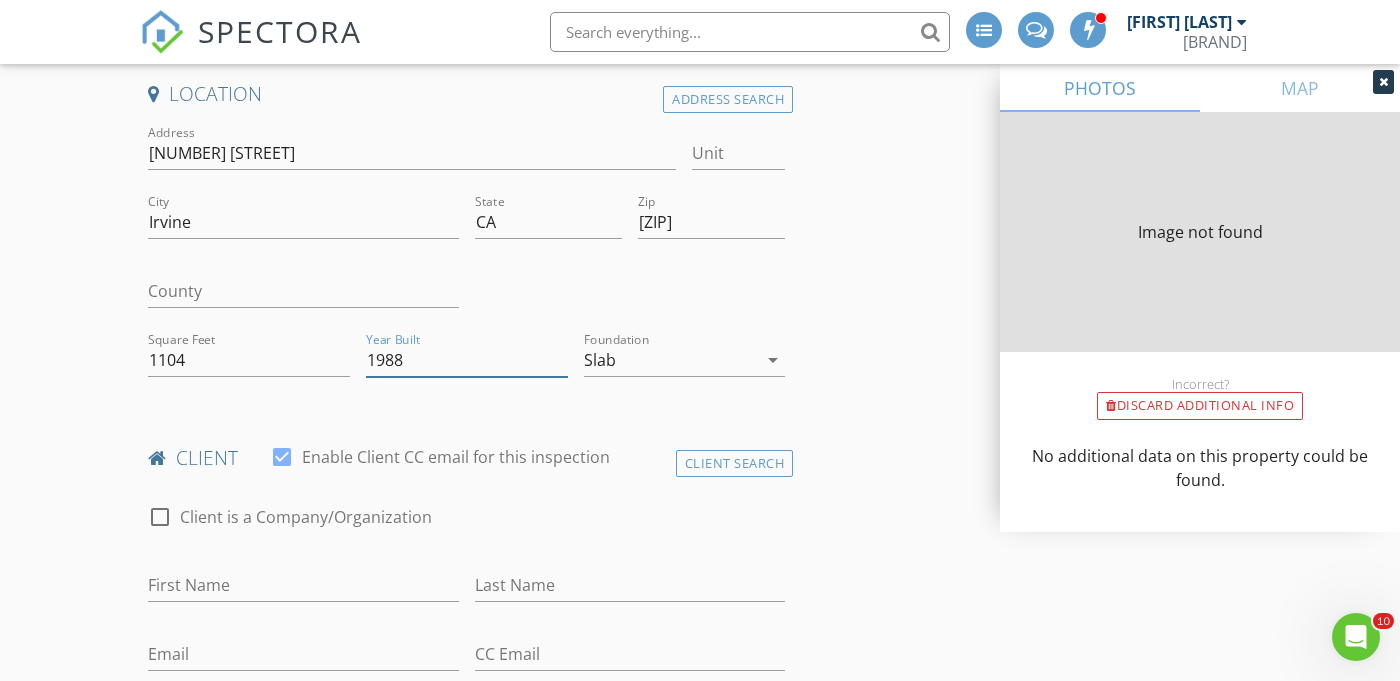 type on "1988" 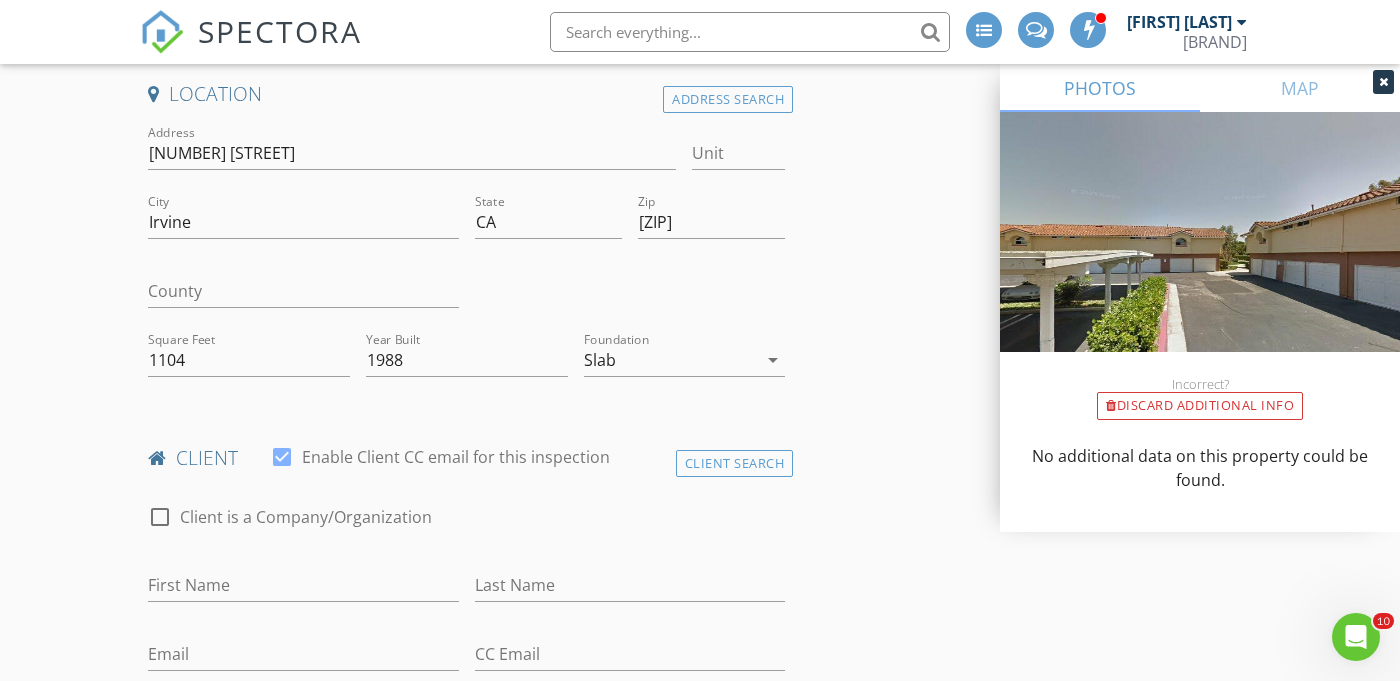 click on "INSPECTOR(S)
check_box   Kalee Fonseca   PRIMARY   Kalee Fonseca arrow_drop_down   check_box_outline_blank Kalee Fonseca specifically requested
Date/Time
08/04/2025 10:00 AM
Location
Address Search       Address 70 Costero Aisle   Unit   City Irvine   State CA   Zip 92614   County     Square Feet 1104   Year Built 1988   Foundation Slab arrow_drop_down
client
check_box Enable Client CC email for this inspection   Client Search     check_box_outline_blank Client is a Company/Organization     First Name   Last Name   Email   CC Email   Phone         Tags         Notes   Private Notes
ADD ADDITIONAL client
SERVICES
check_box_outline_blank   Residential Inspection   check_box_outline_blank   Re-Inspection   check_box_outline_blank   CA SB-721   arrow_drop_down     arrow_drop_down" at bounding box center [700, 1445] 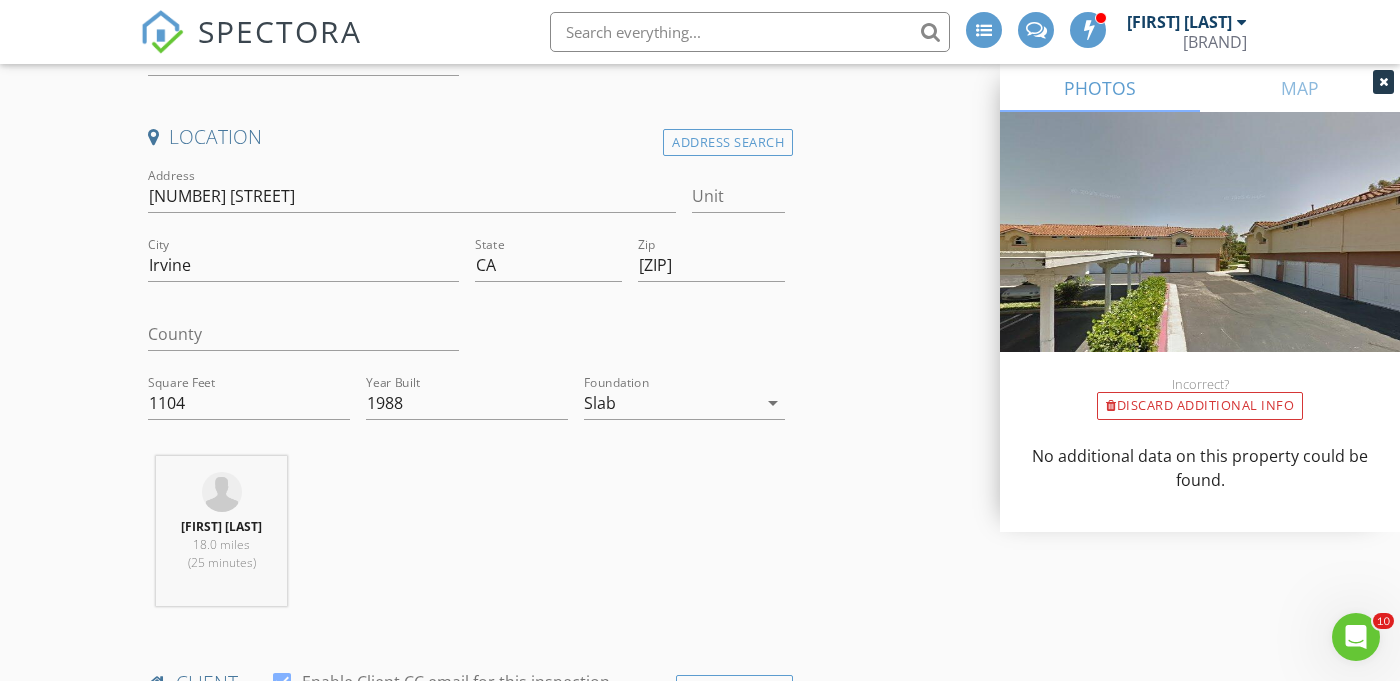 scroll, scrollTop: 259, scrollLeft: 0, axis: vertical 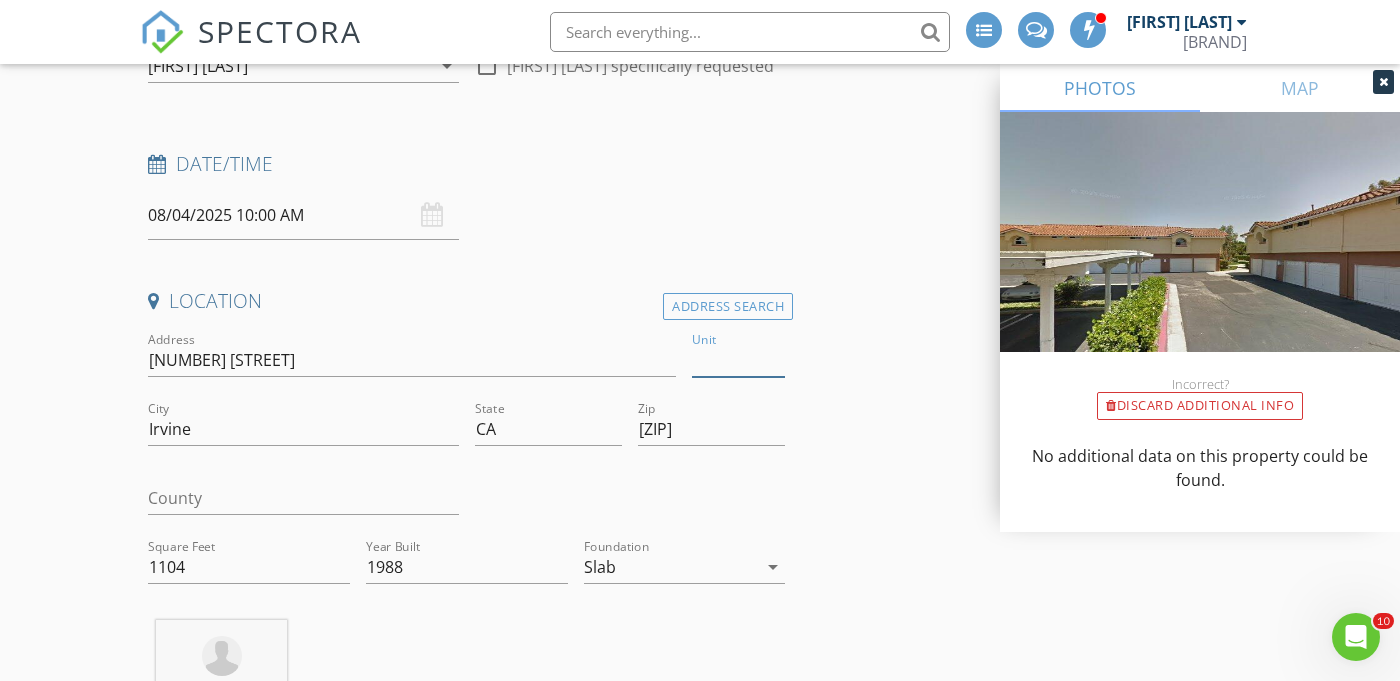 click on "Unit" at bounding box center [738, 360] 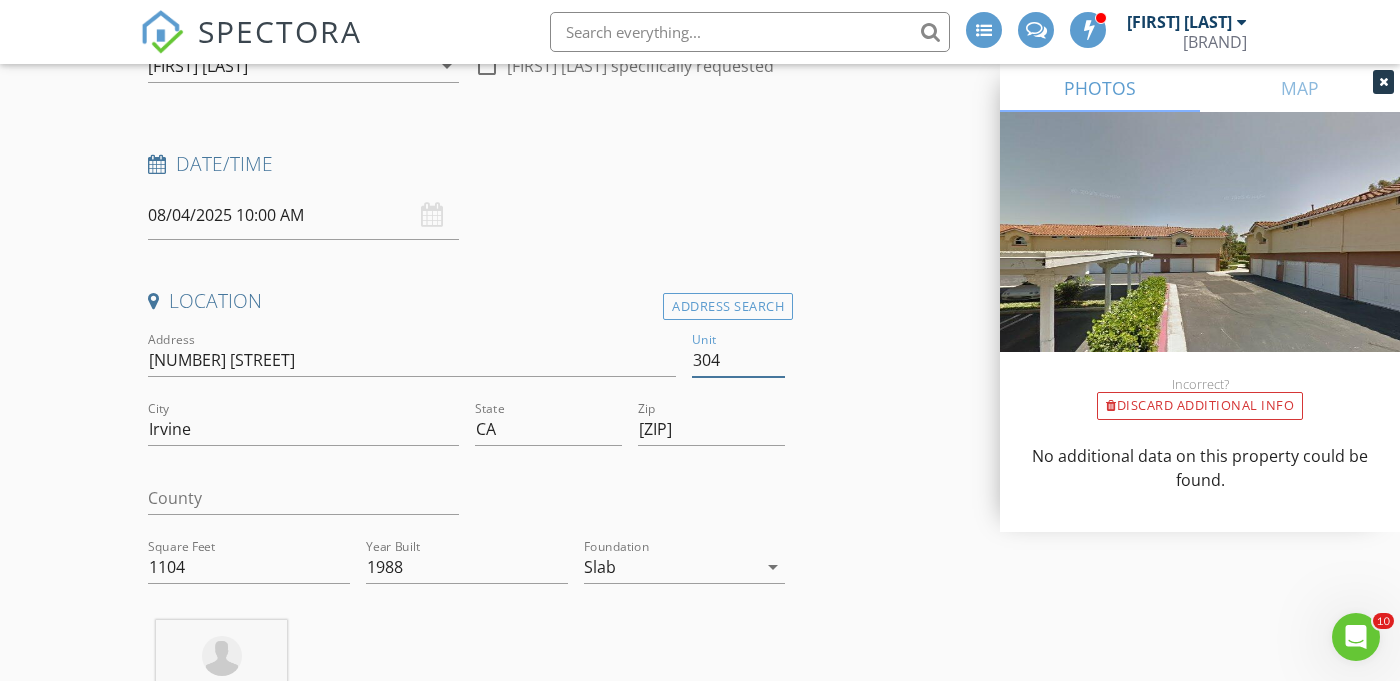 type on "304" 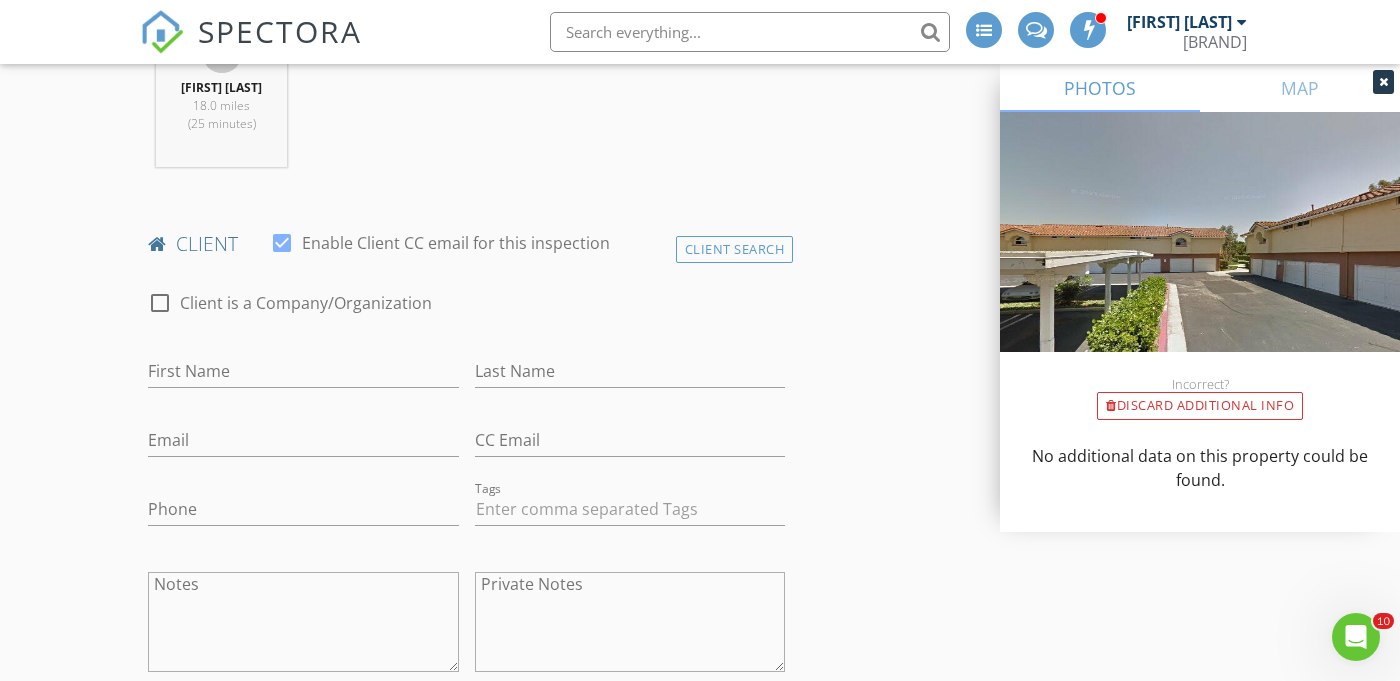 scroll, scrollTop: 942, scrollLeft: 0, axis: vertical 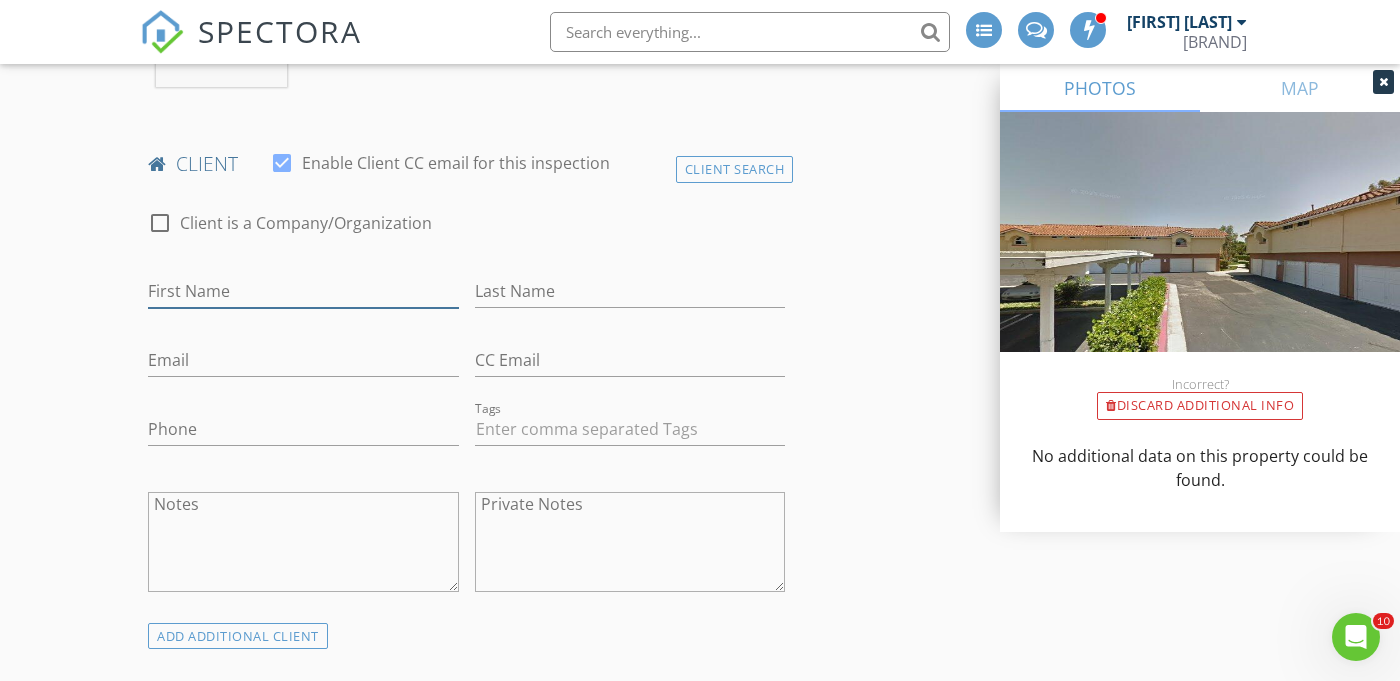 click on "First Name" at bounding box center [303, 291] 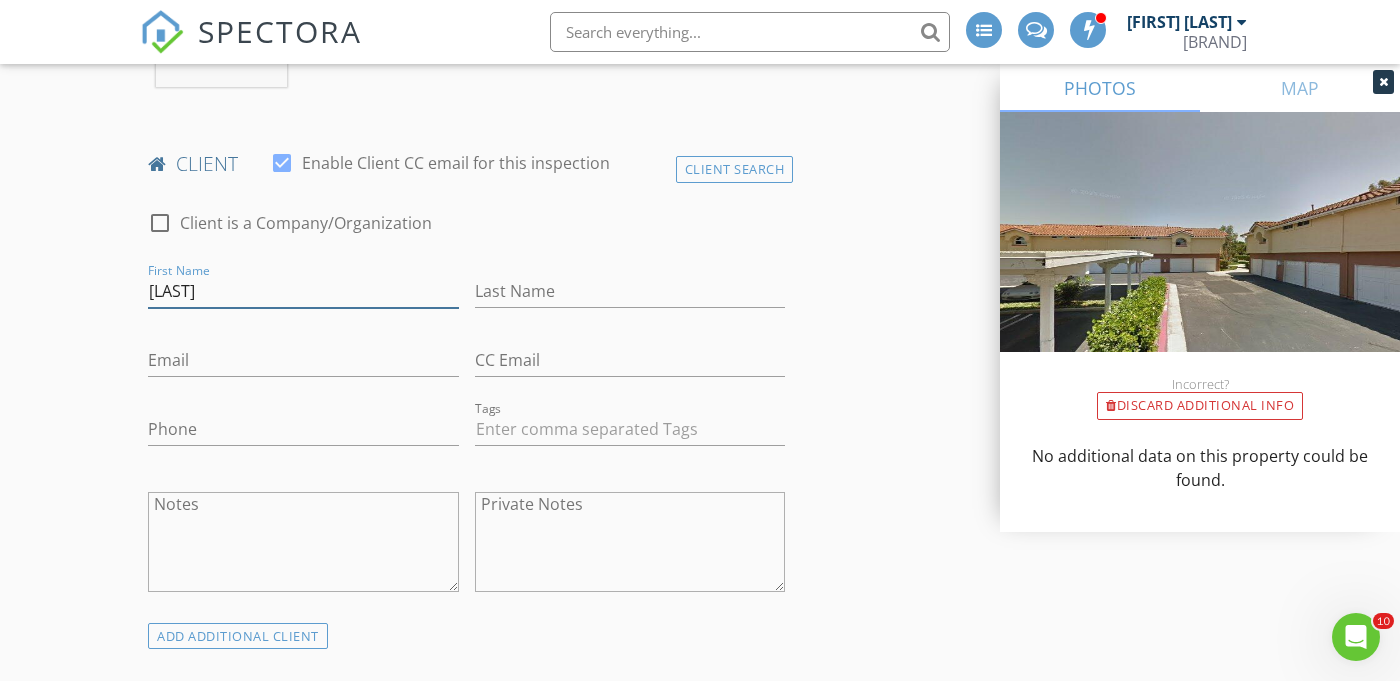 type on "Hamidi" 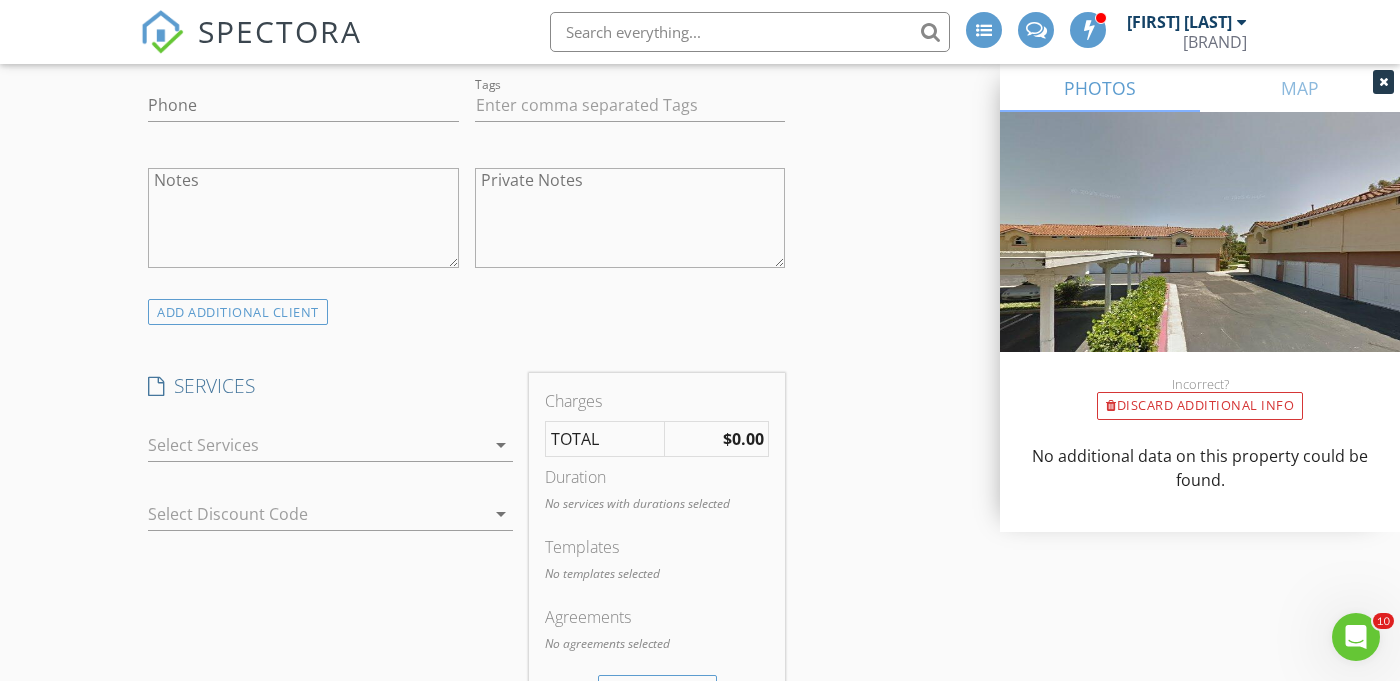 scroll, scrollTop: 1270, scrollLeft: 0, axis: vertical 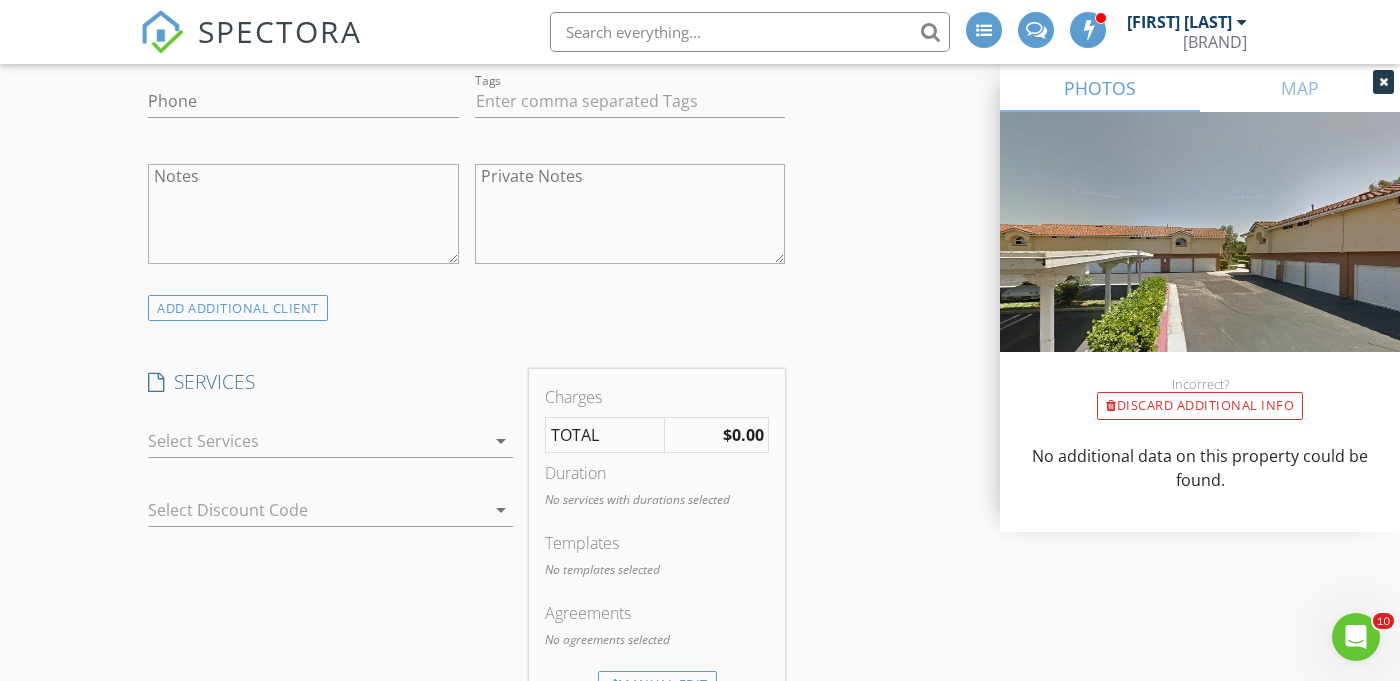 type on "Massih" 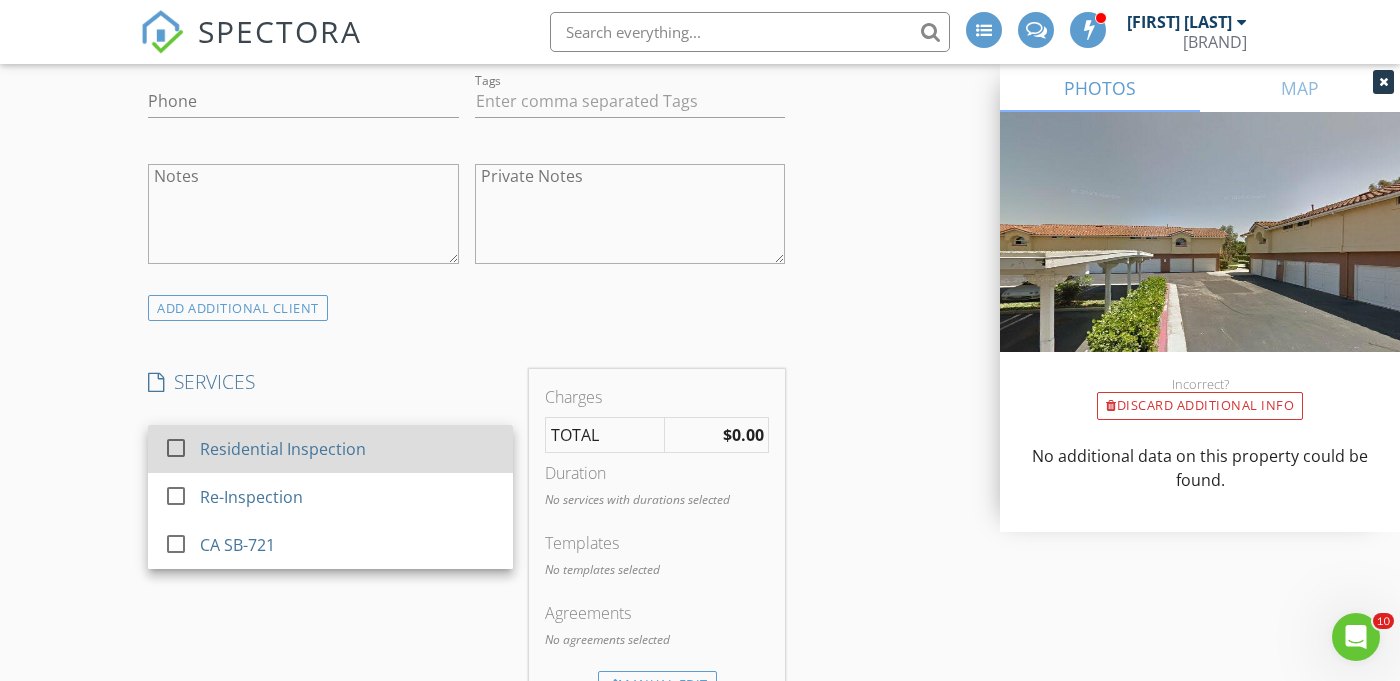 click on "Residential Inspection" at bounding box center (283, 449) 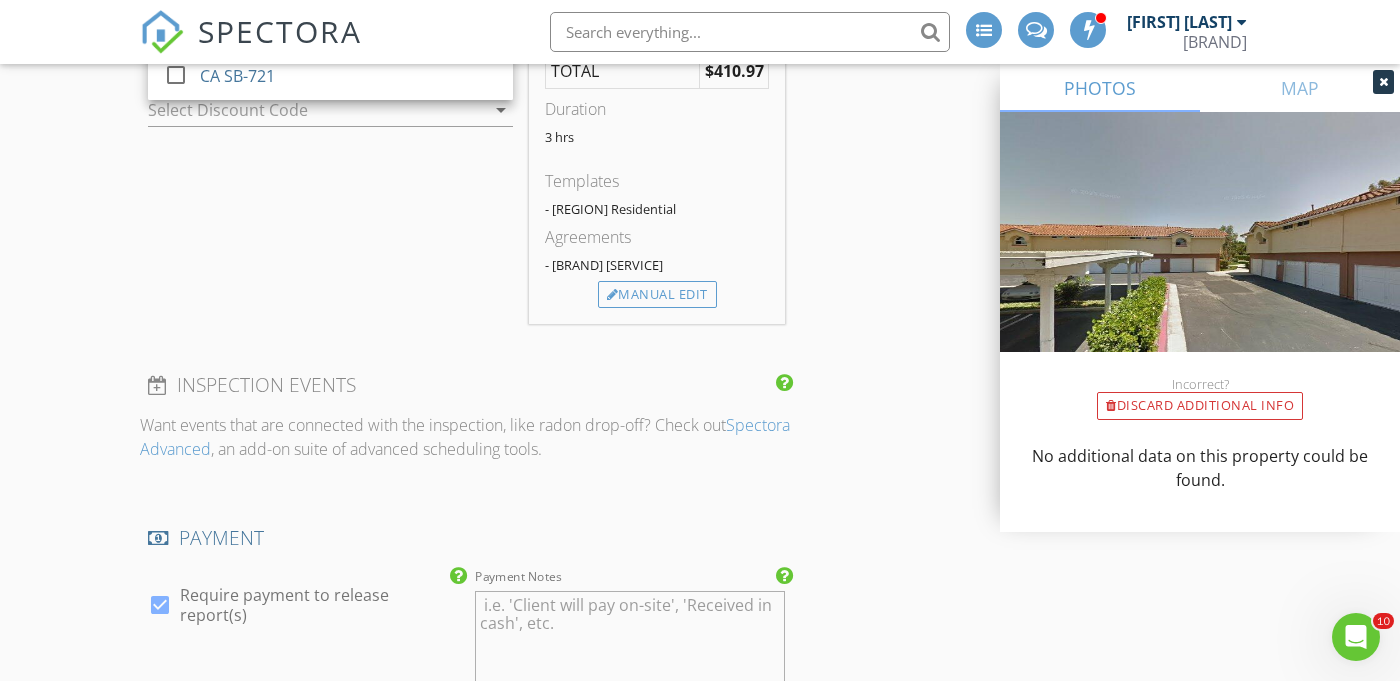 scroll, scrollTop: 1742, scrollLeft: 0, axis: vertical 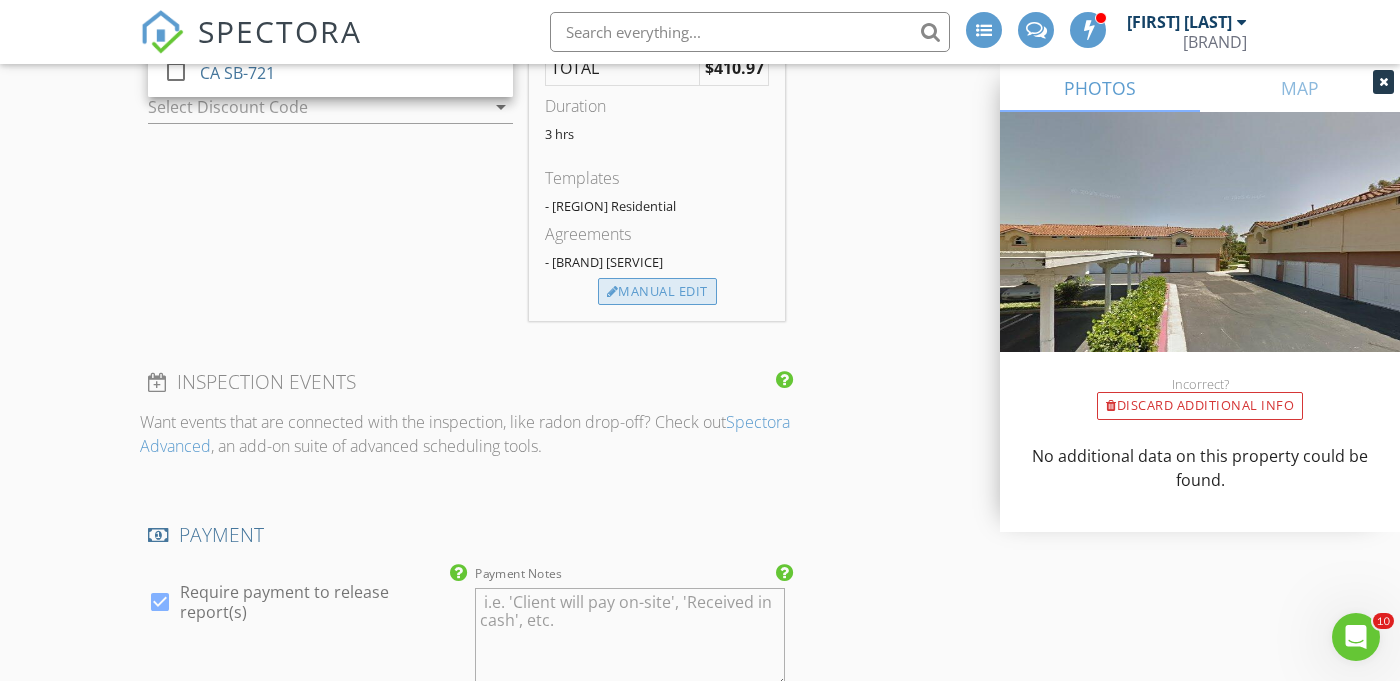 click on "Manual Edit" at bounding box center (657, 292) 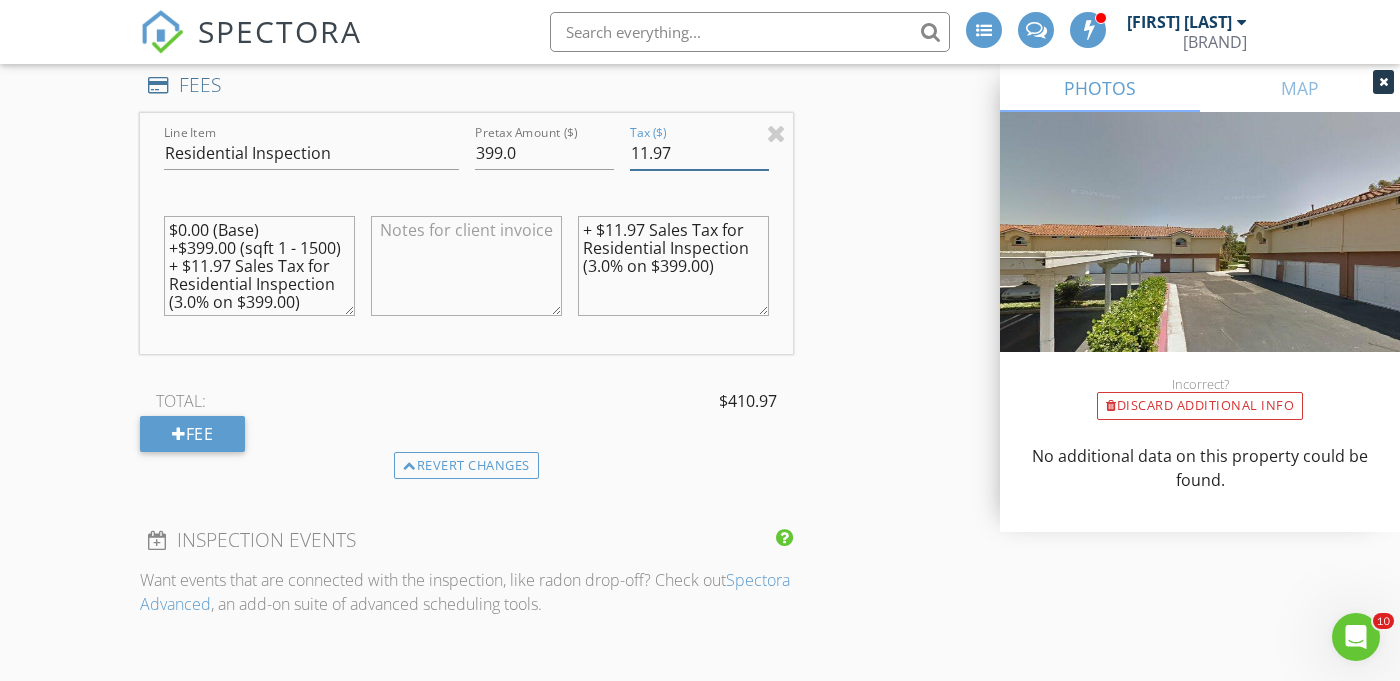 drag, startPoint x: 631, startPoint y: 152, endPoint x: 683, endPoint y: 156, distance: 52.153618 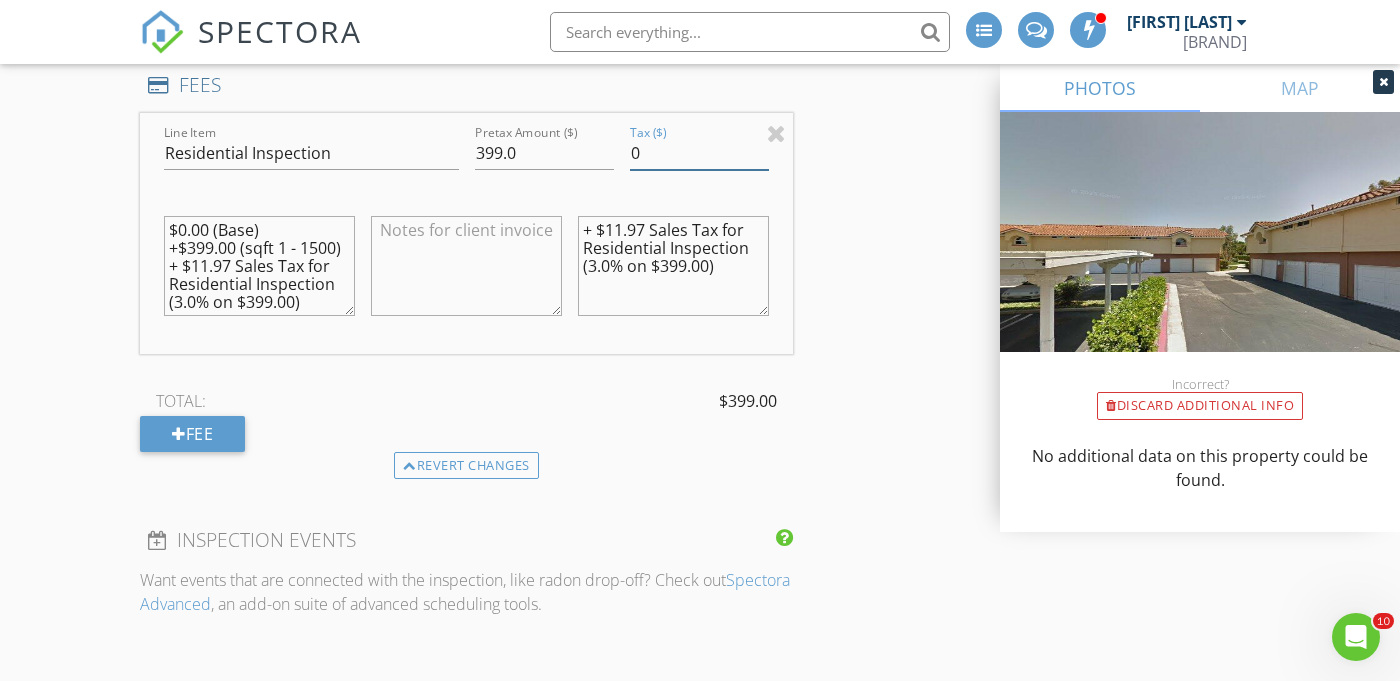 type on "0" 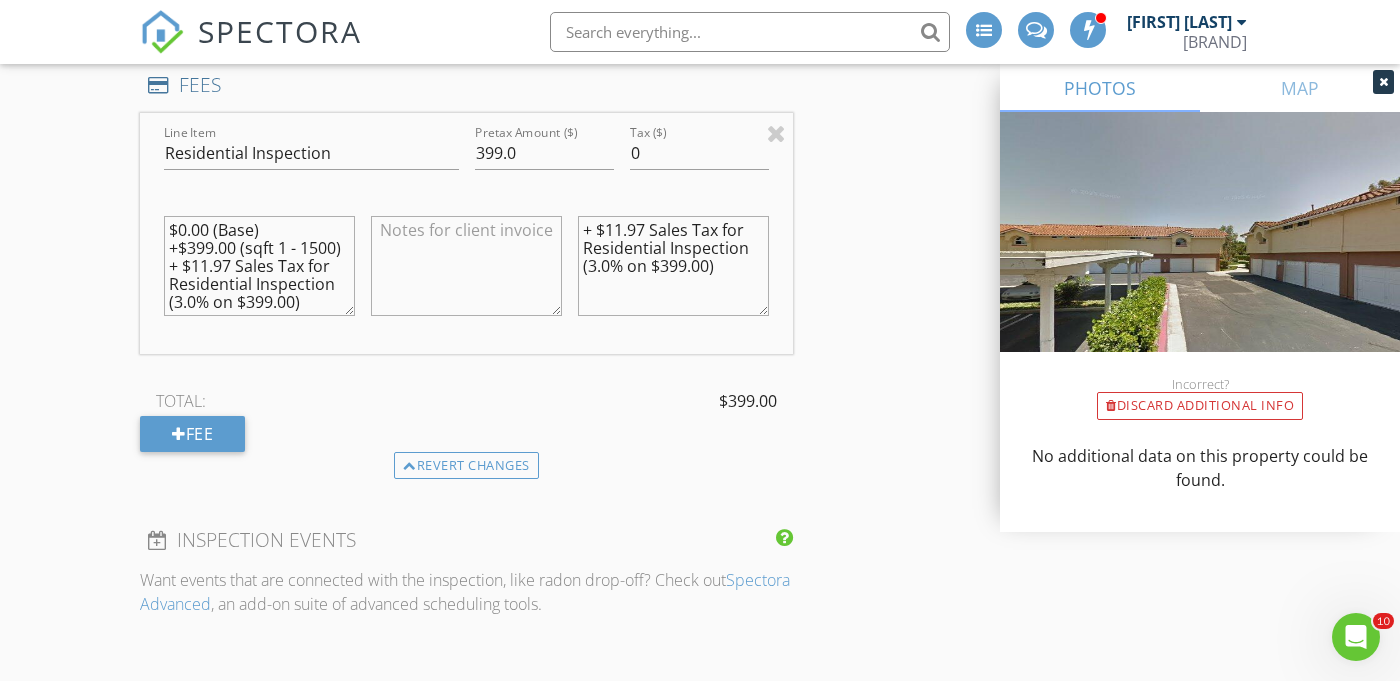 drag, startPoint x: 581, startPoint y: 229, endPoint x: 725, endPoint y: 273, distance: 150.57224 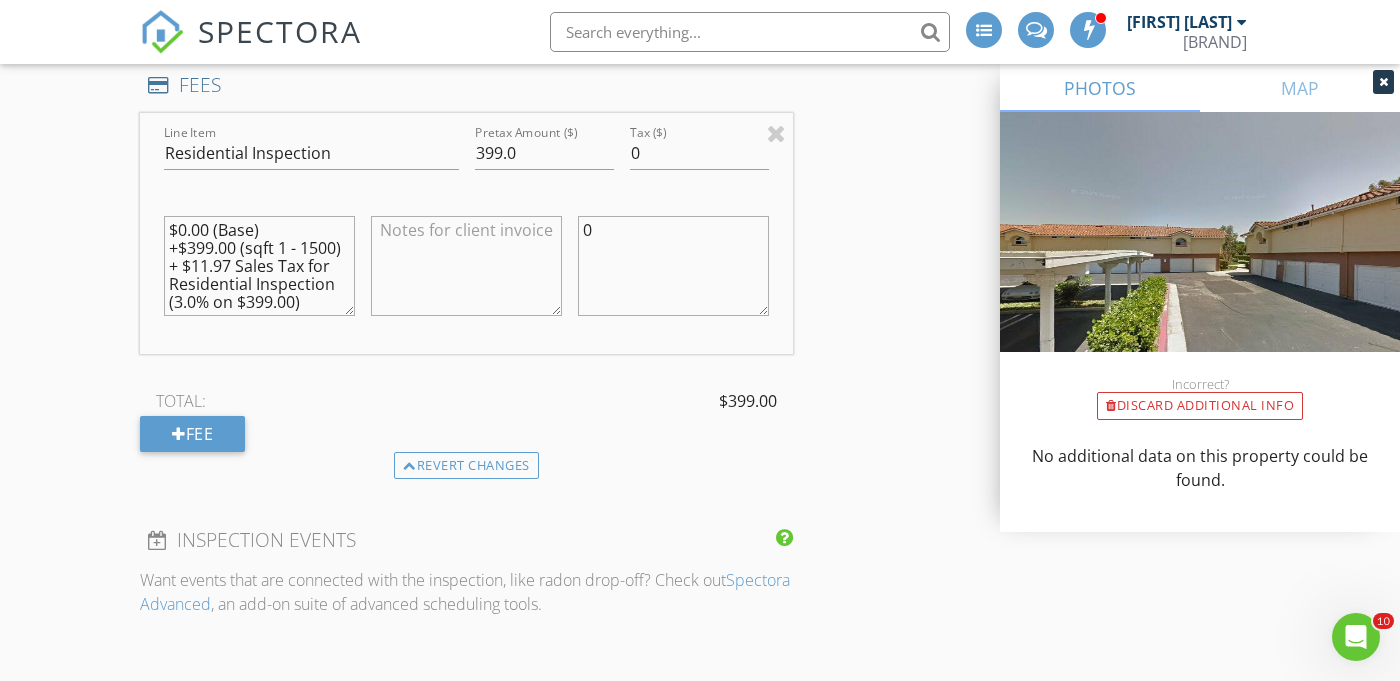 type on "0" 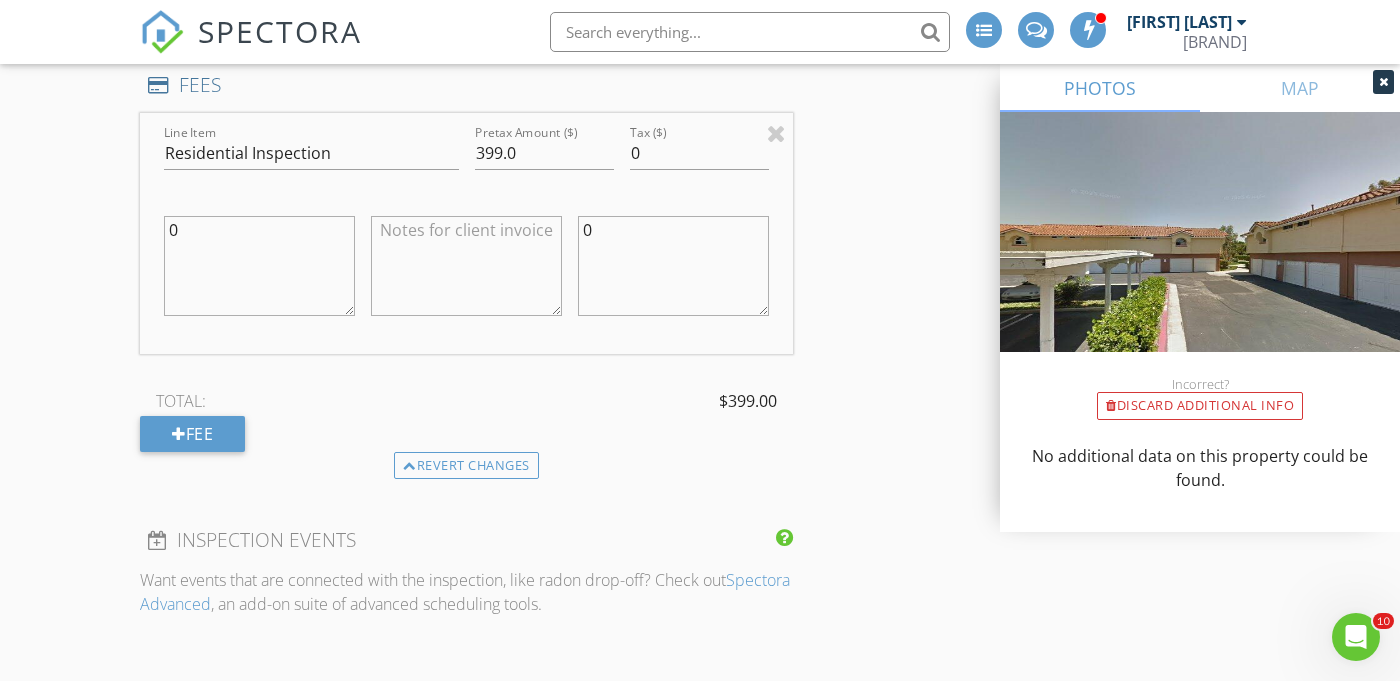 scroll, scrollTop: 0, scrollLeft: 0, axis: both 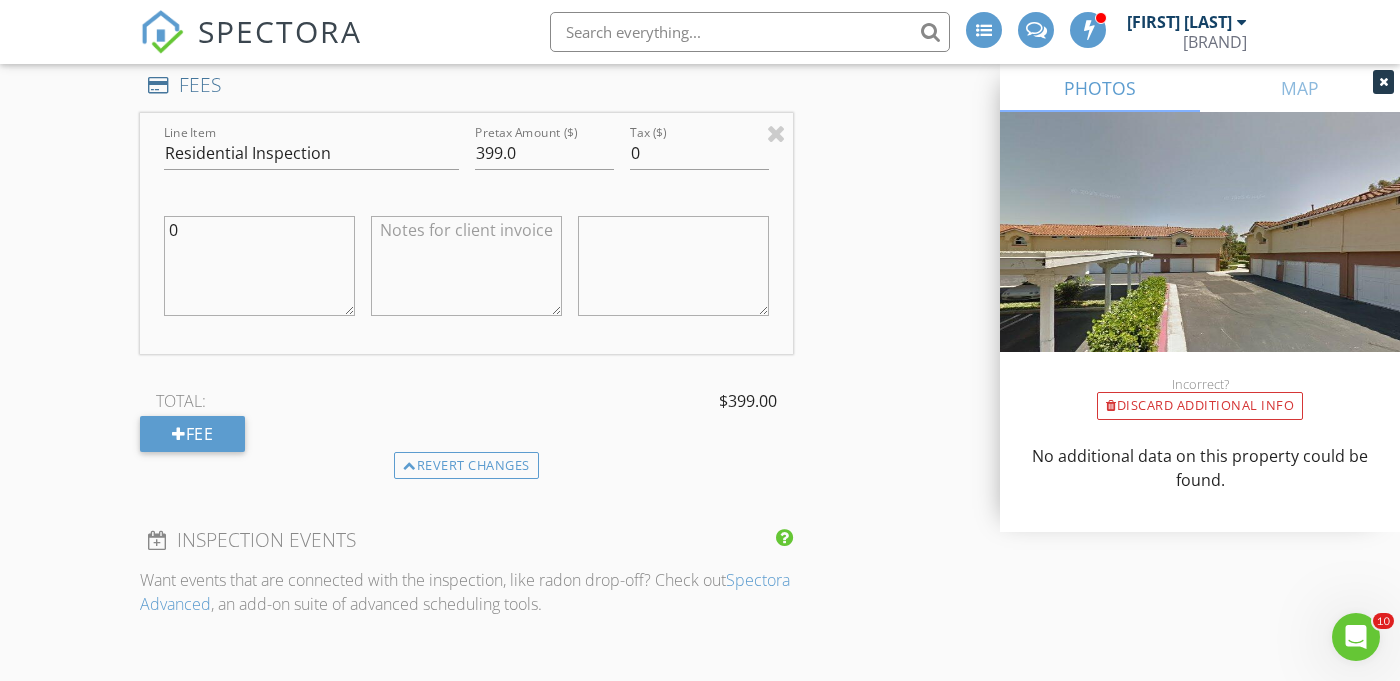 type 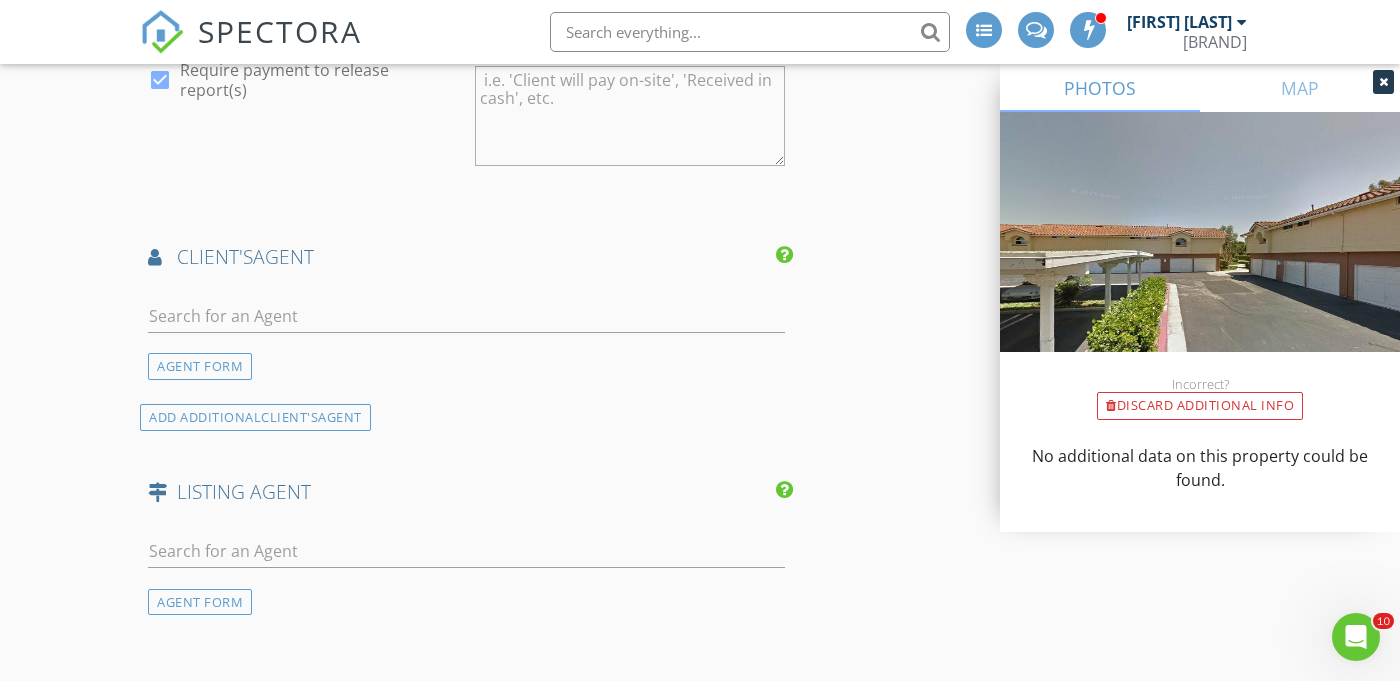 scroll, scrollTop: 2440, scrollLeft: 0, axis: vertical 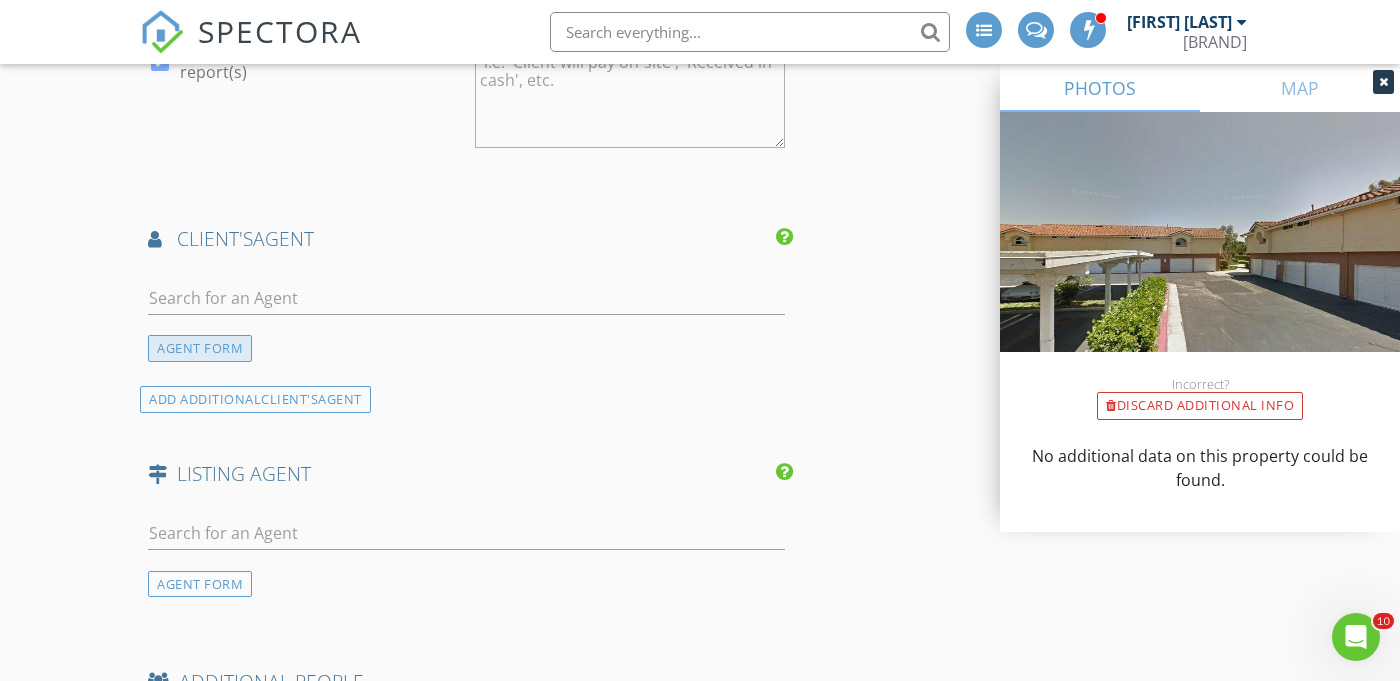 type 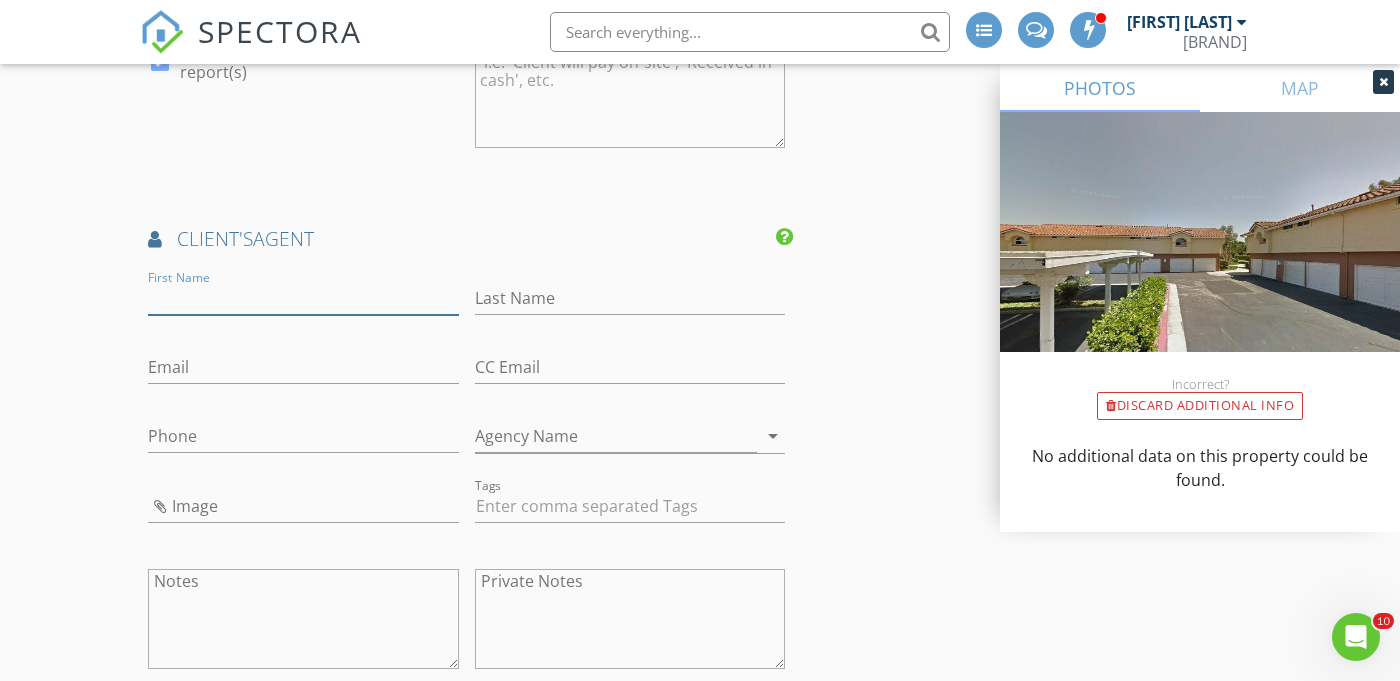 click on "First Name" at bounding box center (303, 298) 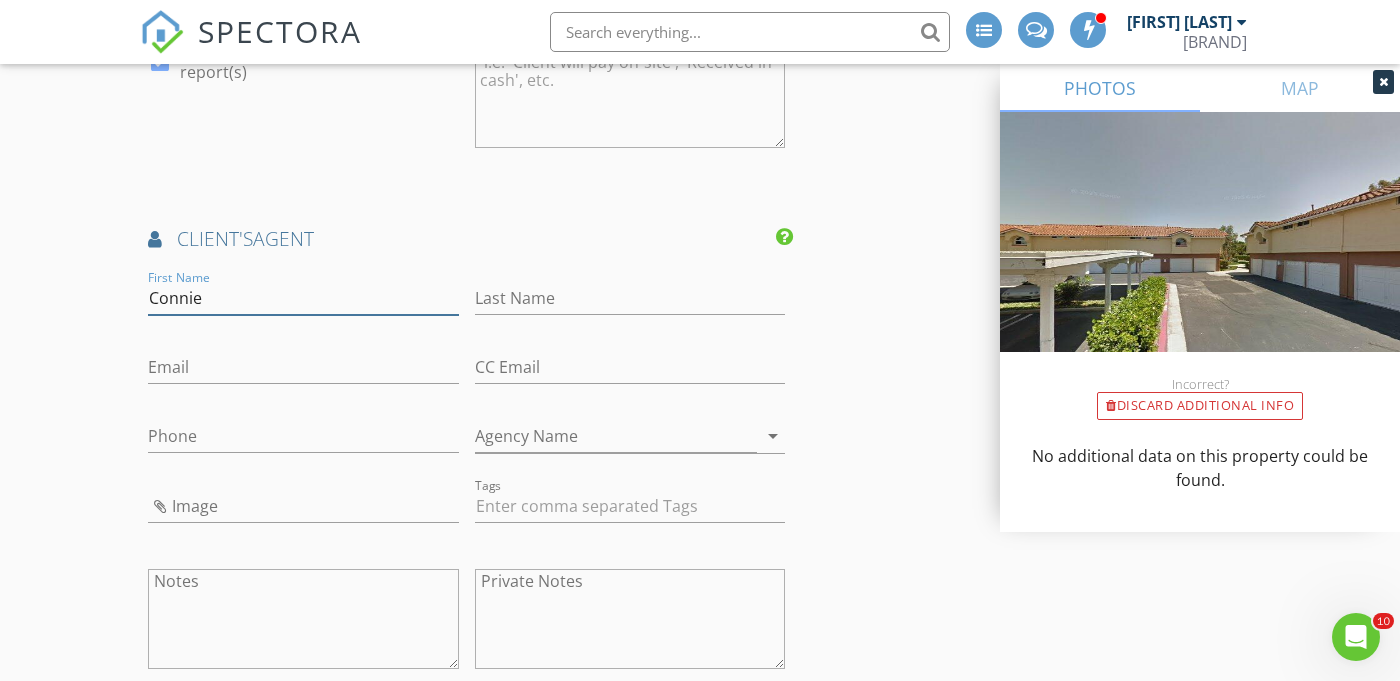 type on "Connie" 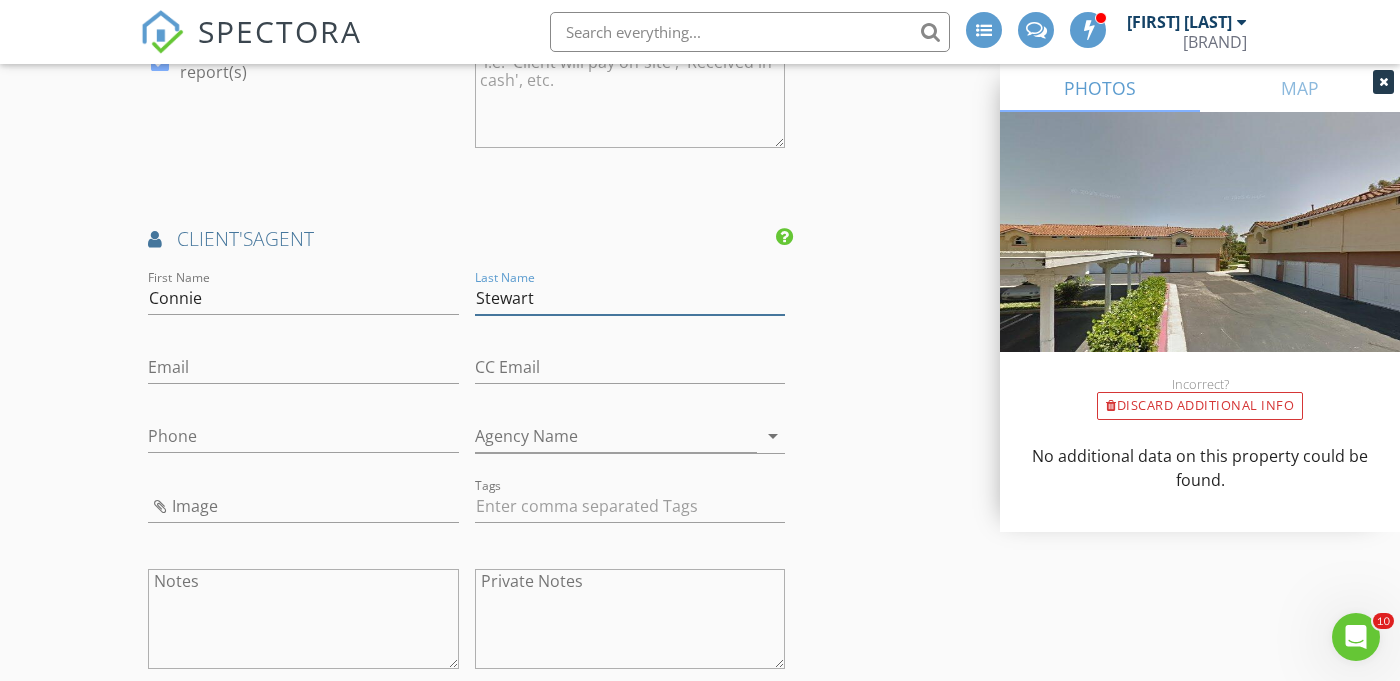 type on "Stewart" 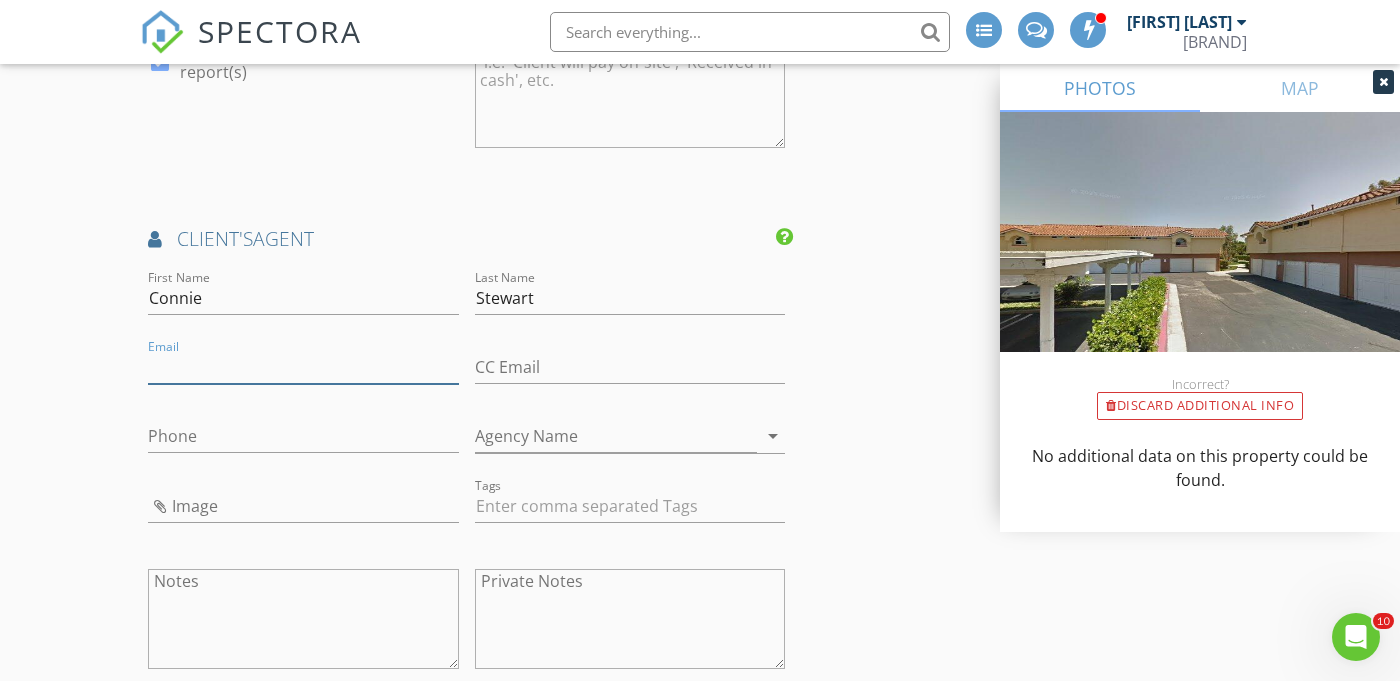 click on "Email" at bounding box center (303, 367) 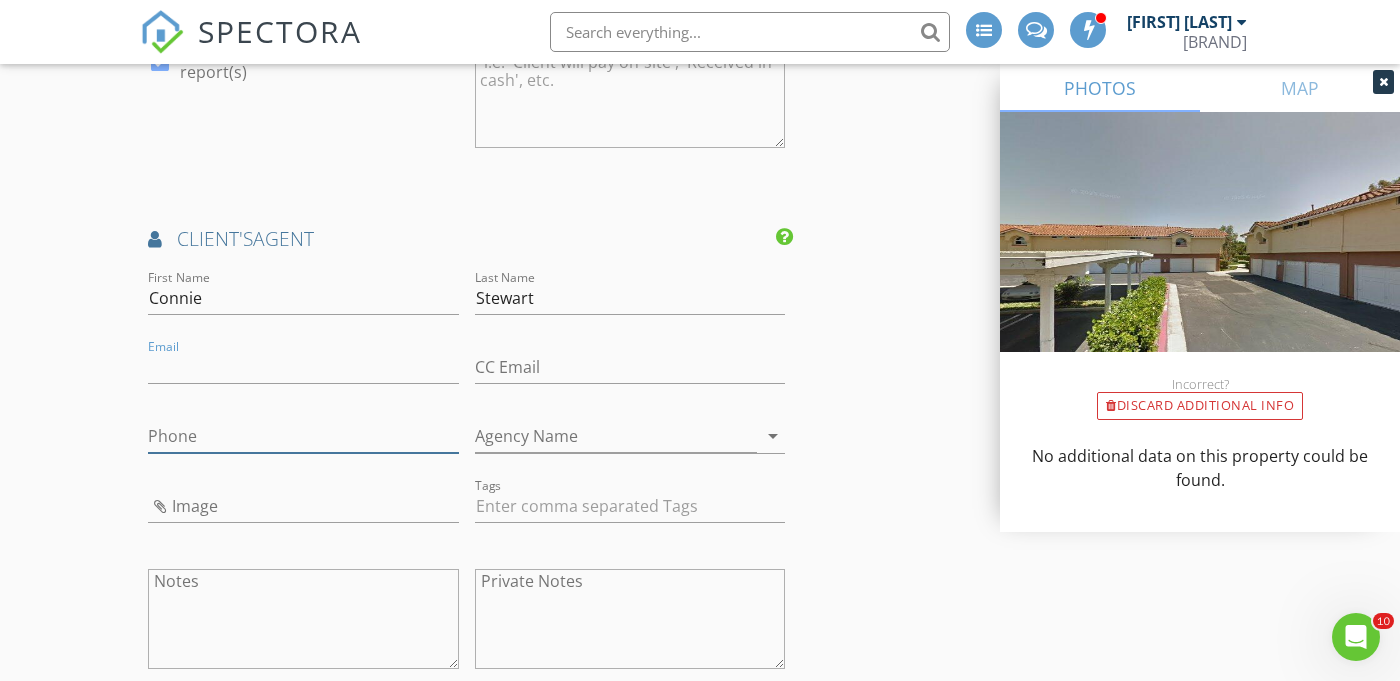 click on "Phone" at bounding box center [303, 436] 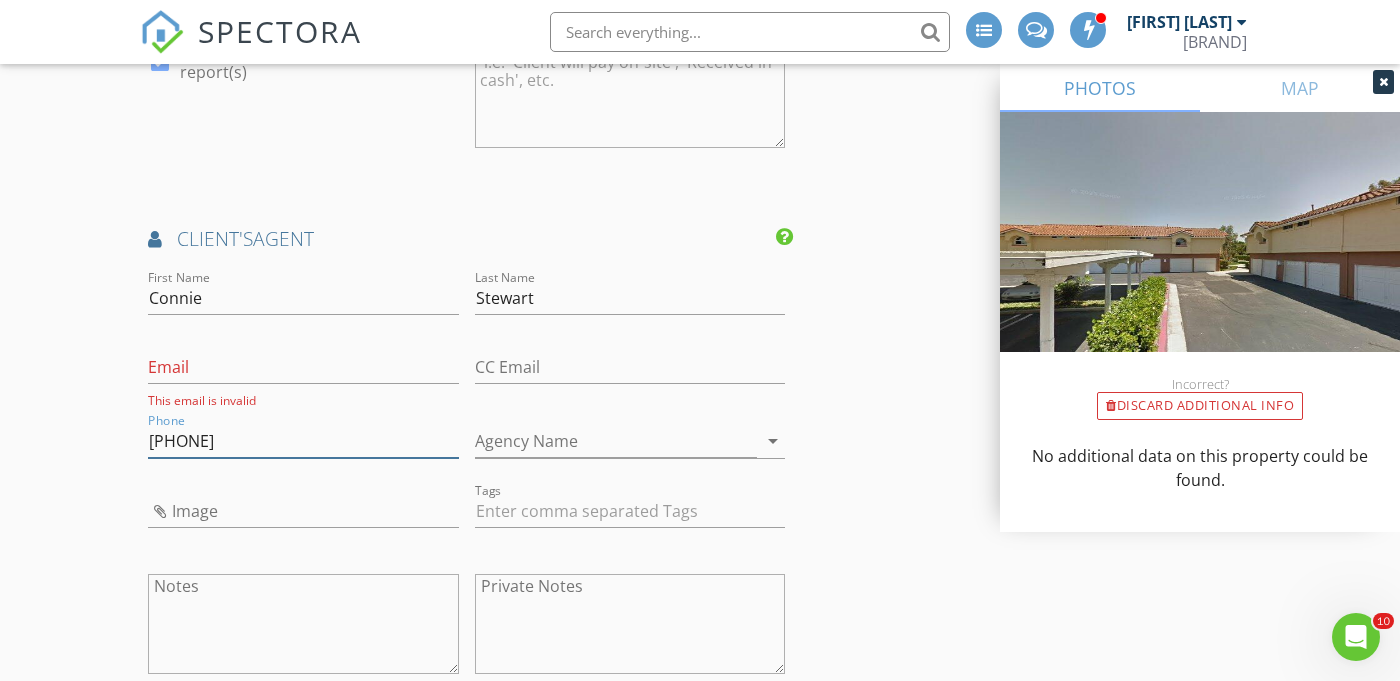 type on "951-314-1700" 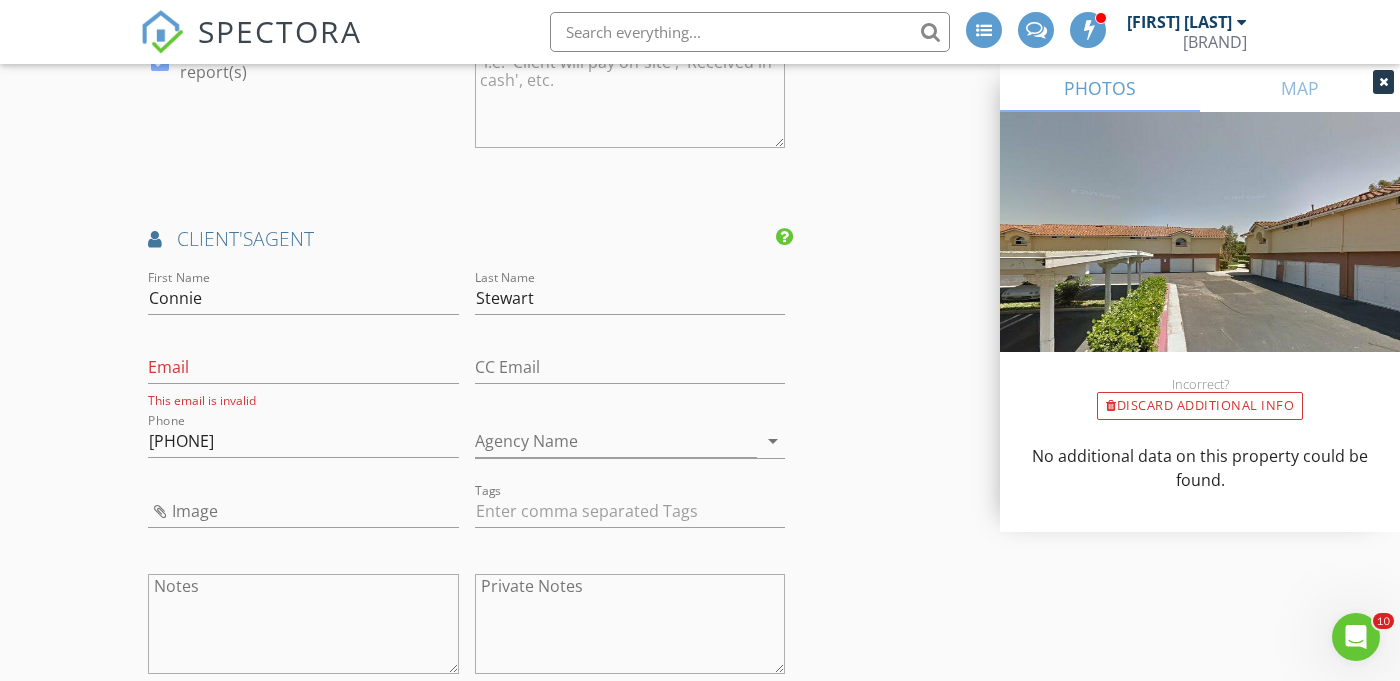 click on "New Inspection
INSPECTOR(S)
check_box   Kalee Fonseca   PRIMARY   Kalee Fonseca arrow_drop_down   check_box_outline_blank Kalee Fonseca specifically requested
Date/Time
08/04/2025 10:00 AM
Location
Address Search       Address 70 Costero Aisle   Unit 304   City Irvine   State CA   Zip 92614   County     Square Feet 1104   Year Built 1988   Foundation Slab arrow_drop_down     Kalee Fonseca     18.0 miles     (25 minutes)
client
check_box Enable Client CC email for this inspection   Client Search     check_box_outline_blank Client is a Company/Organization     First Name Hamidi   Last Name Massih   Email   CC Email   Phone         Tags         Notes   Private Notes
ADD ADDITIONAL client
SERVICES
check_box   Residential Inspection   check_box_outline_blank" at bounding box center [700, -170] 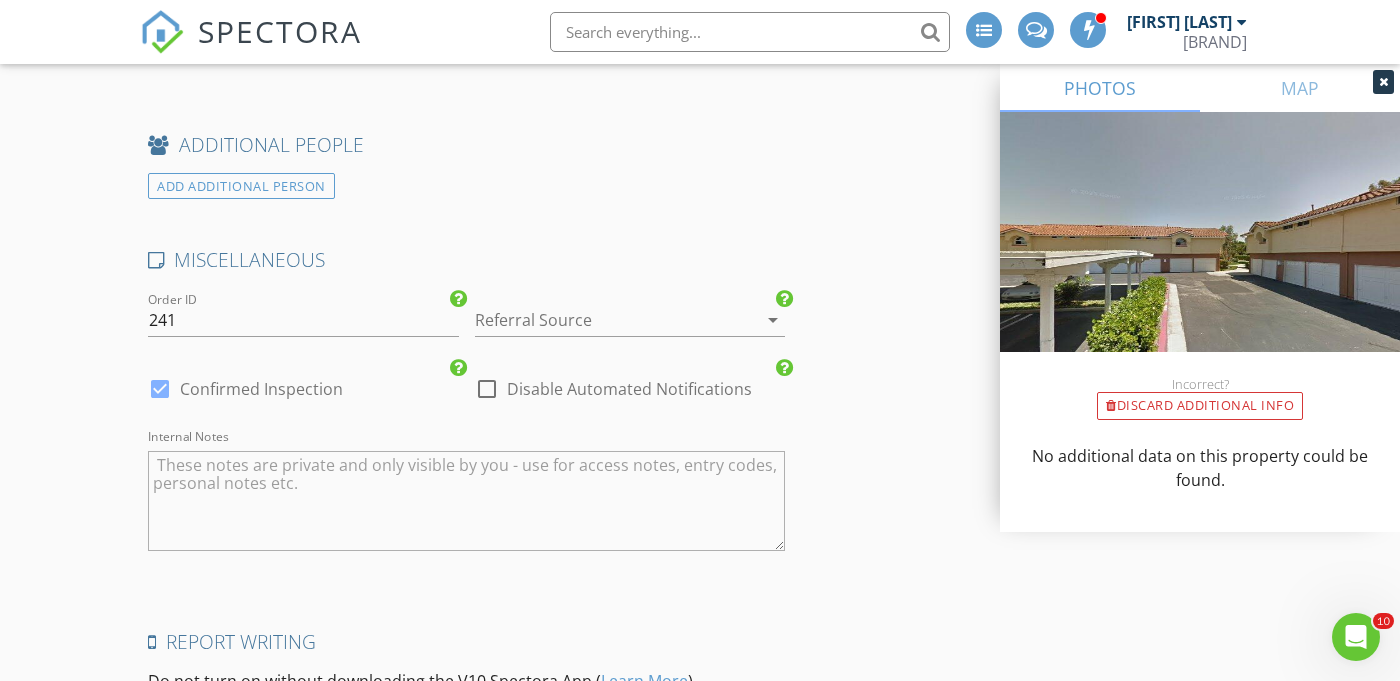 scroll, scrollTop: 3708, scrollLeft: 0, axis: vertical 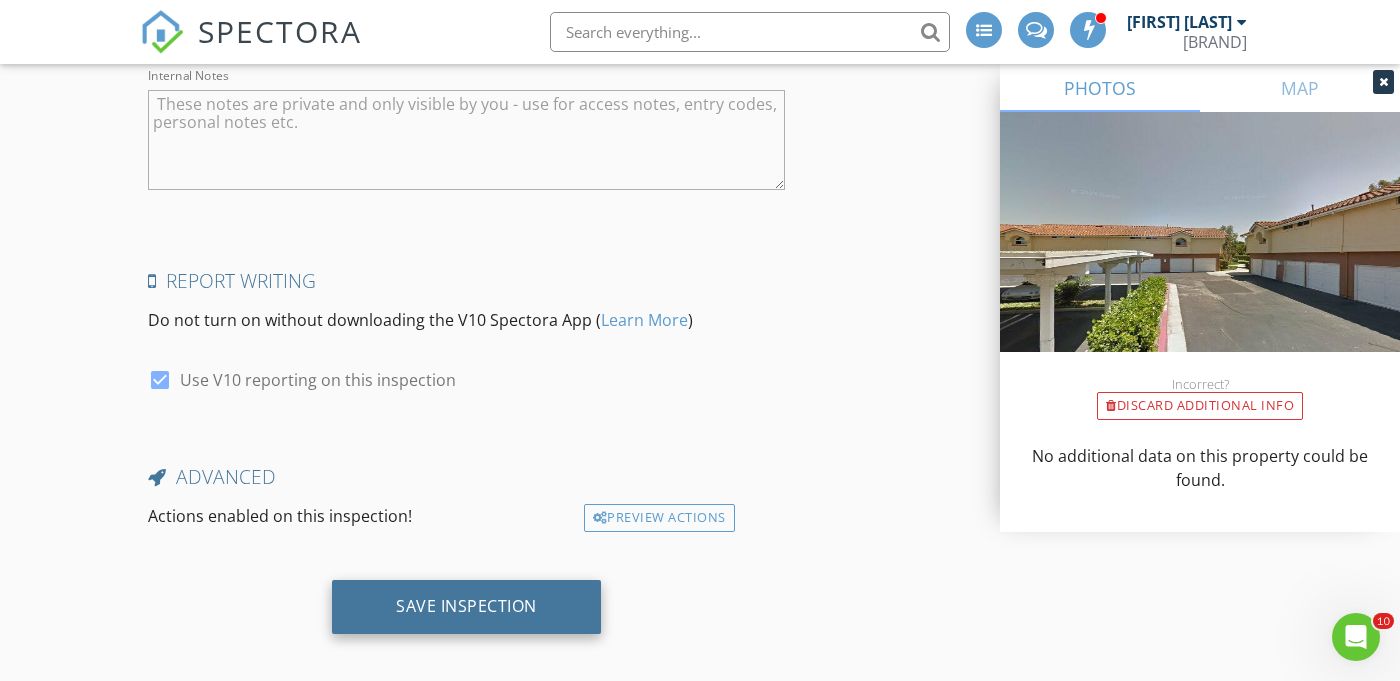 click on "Save Inspection" at bounding box center [466, 606] 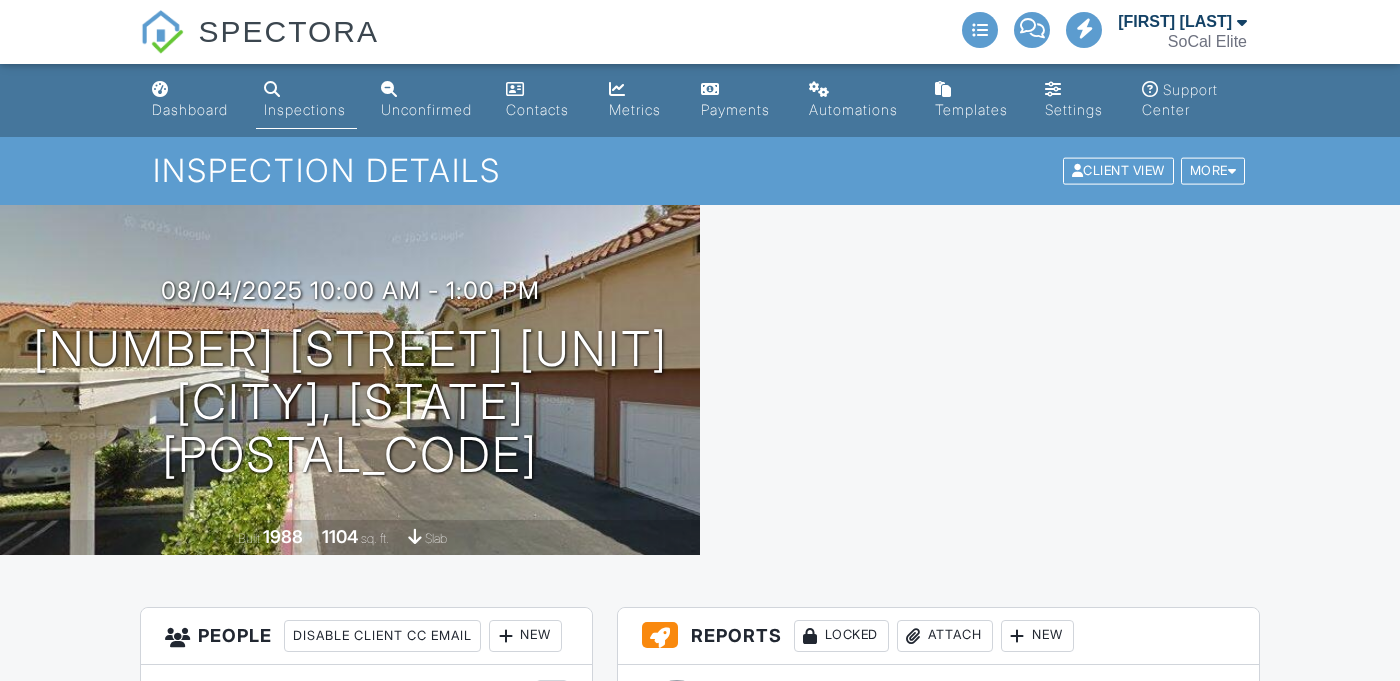 scroll, scrollTop: 0, scrollLeft: 0, axis: both 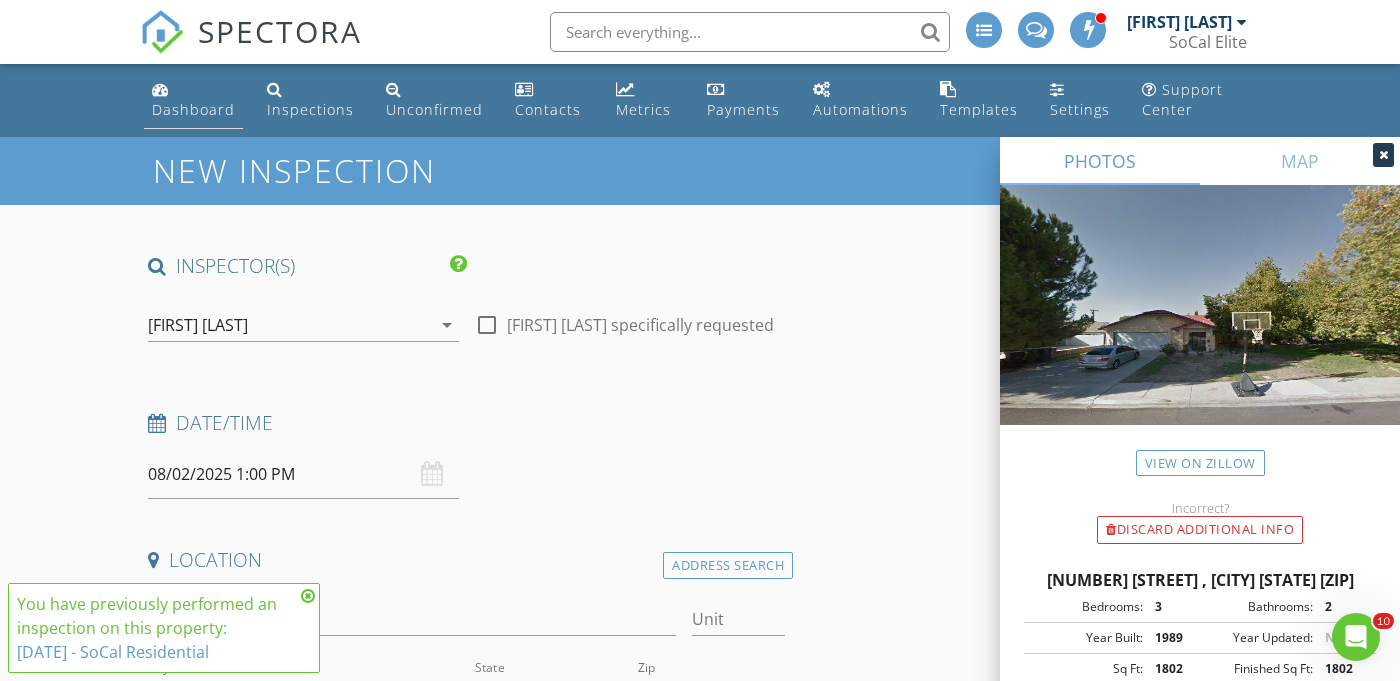 click on "Dashboard" at bounding box center (193, 109) 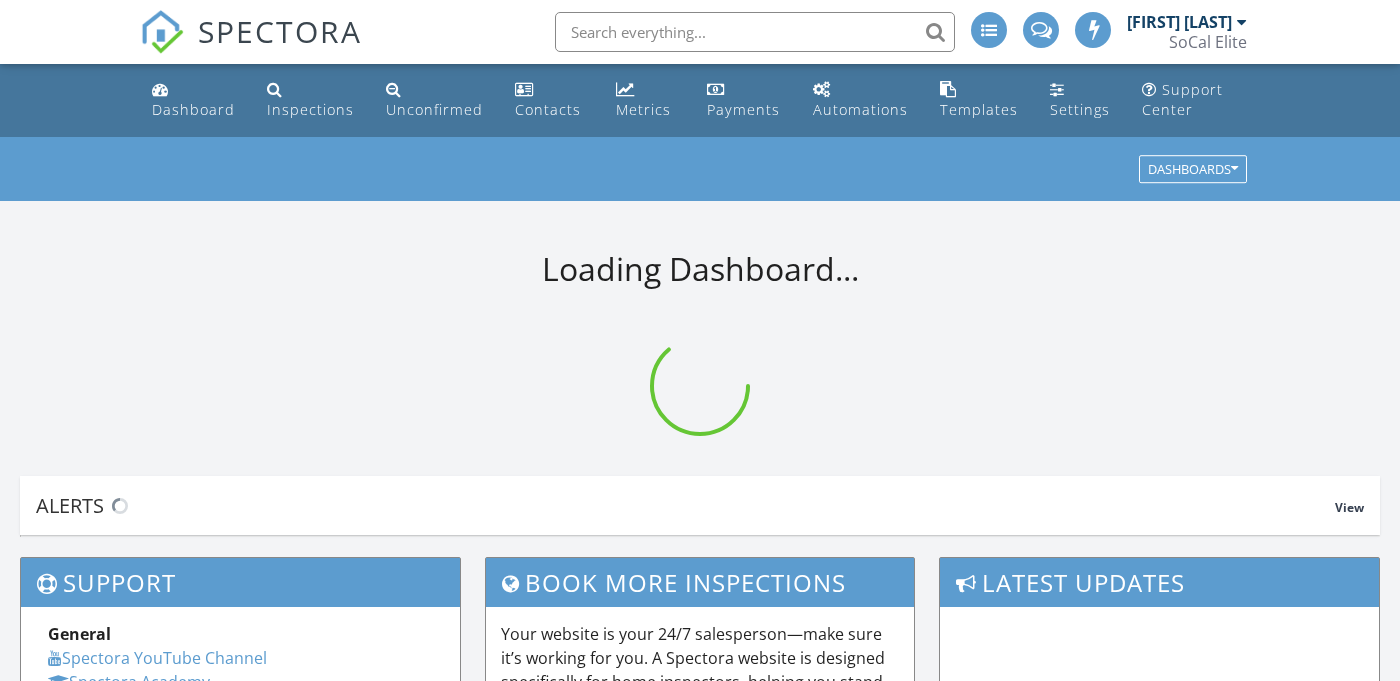 scroll, scrollTop: 0, scrollLeft: 0, axis: both 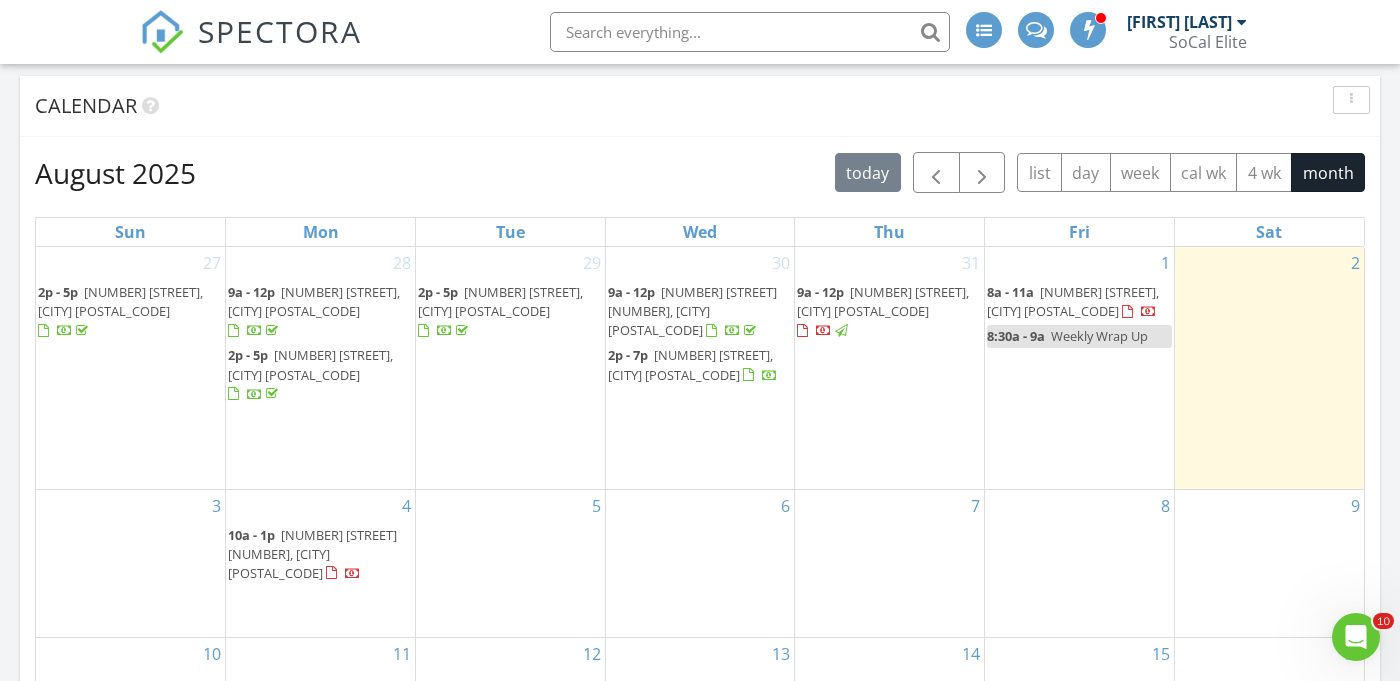 click on "41384 Collegian Way, Hemet 92544" at bounding box center [1073, 301] 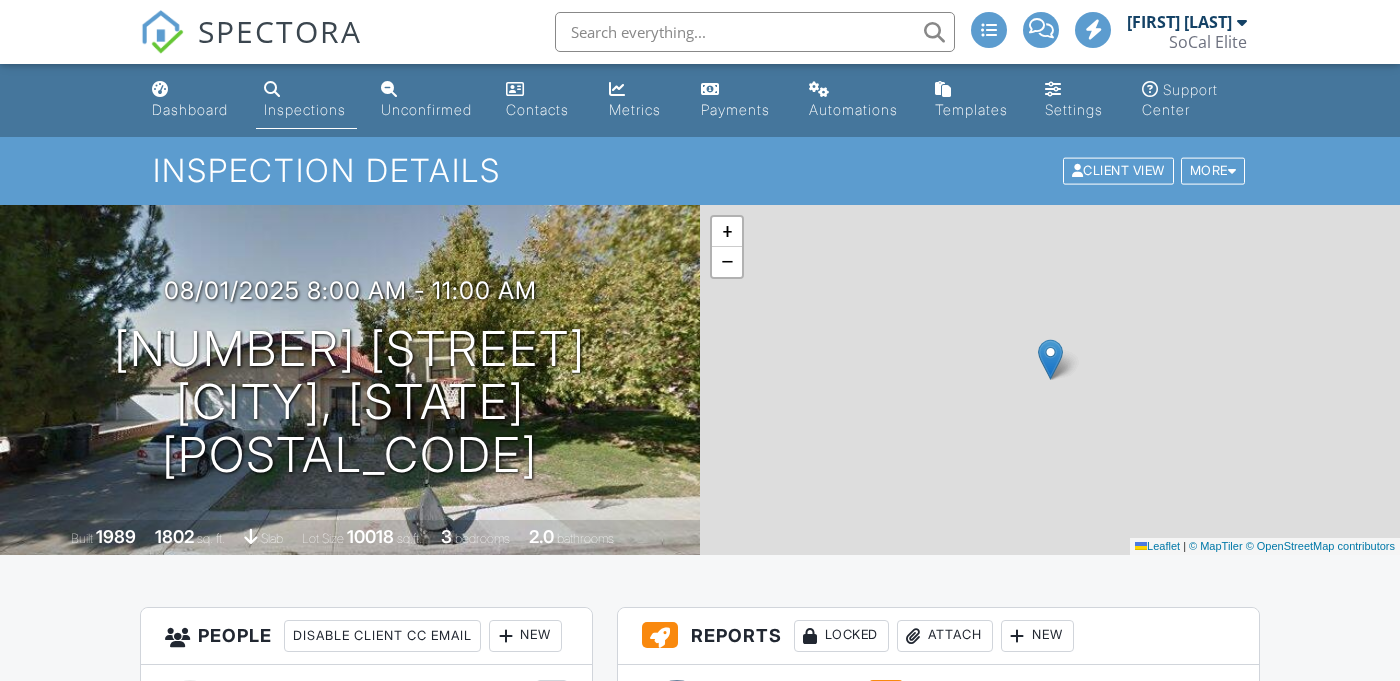 scroll, scrollTop: 102, scrollLeft: 0, axis: vertical 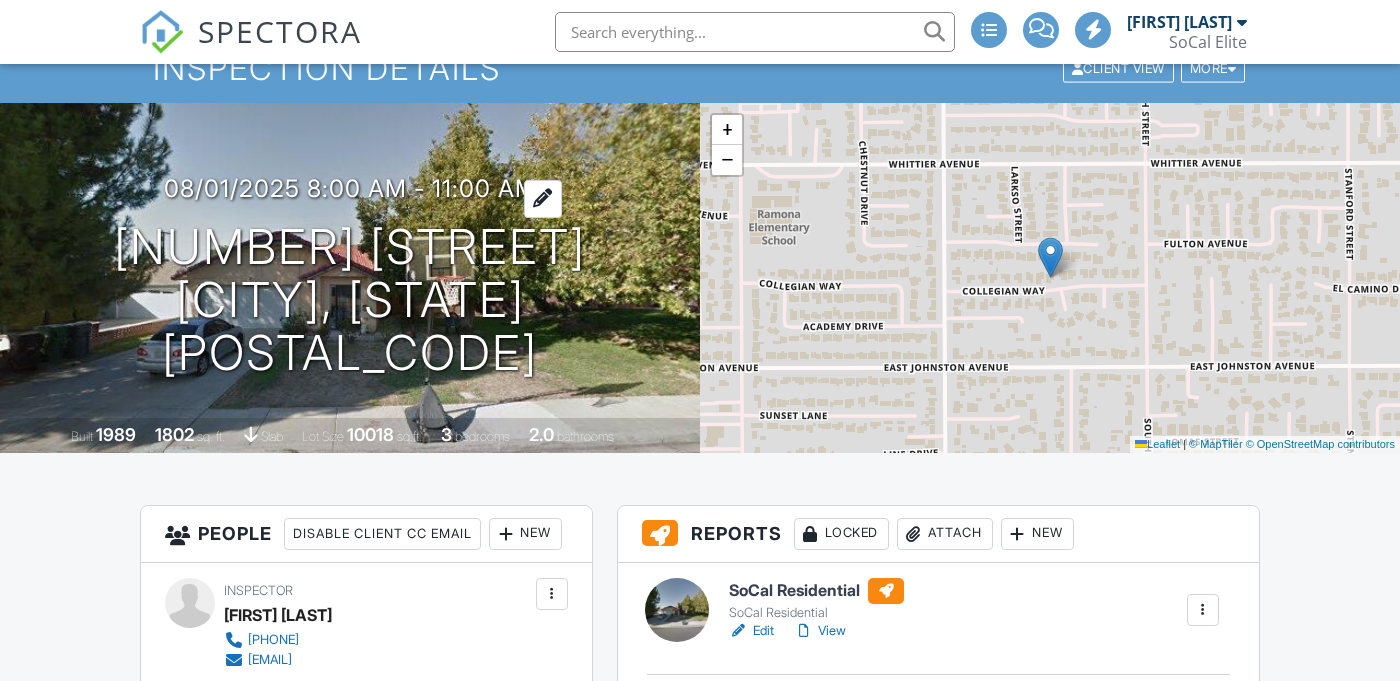 click at bounding box center (543, 198) 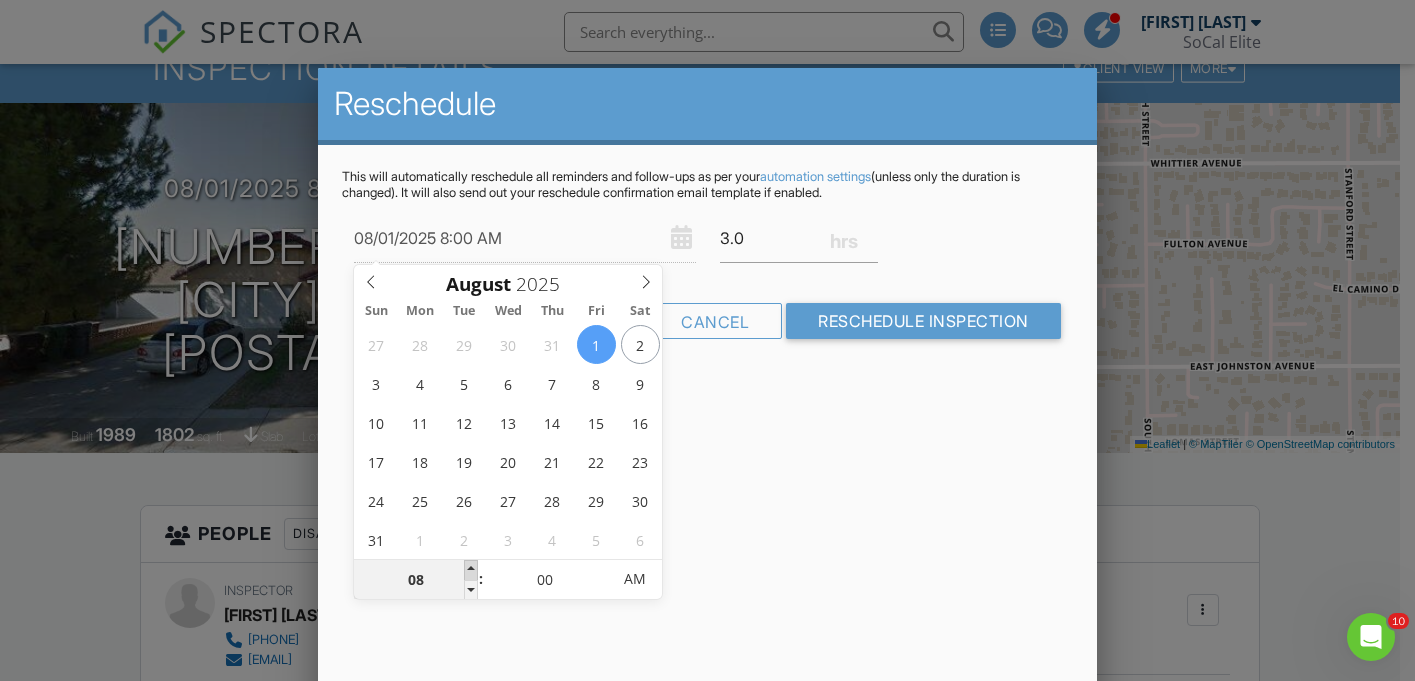 scroll, scrollTop: 0, scrollLeft: 0, axis: both 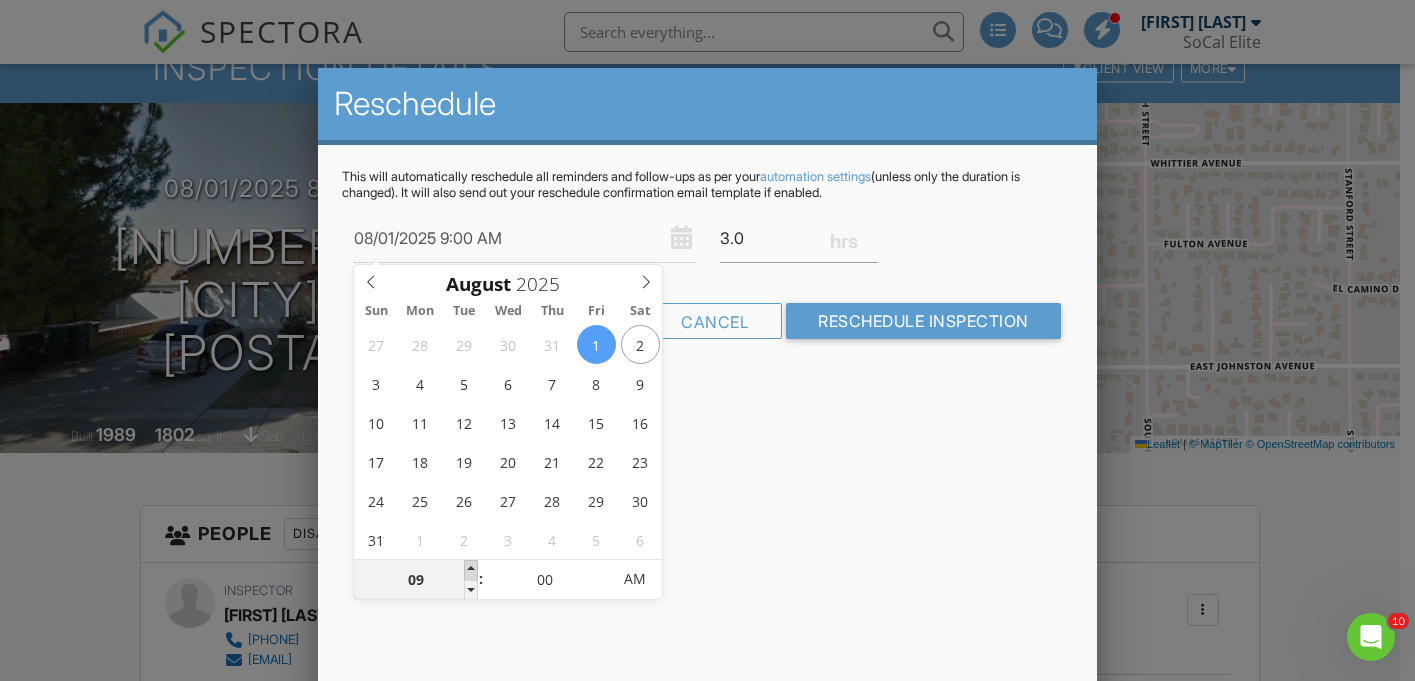 click at bounding box center [471, 570] 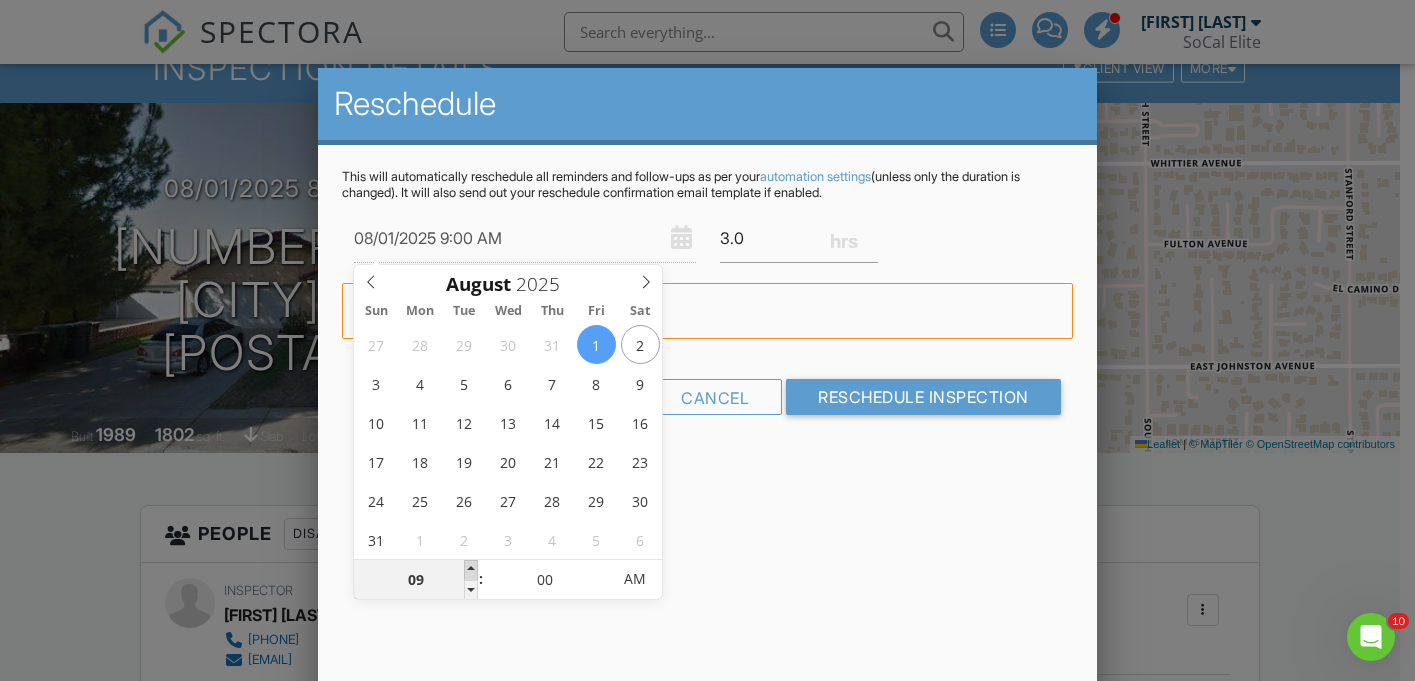 type on "10" 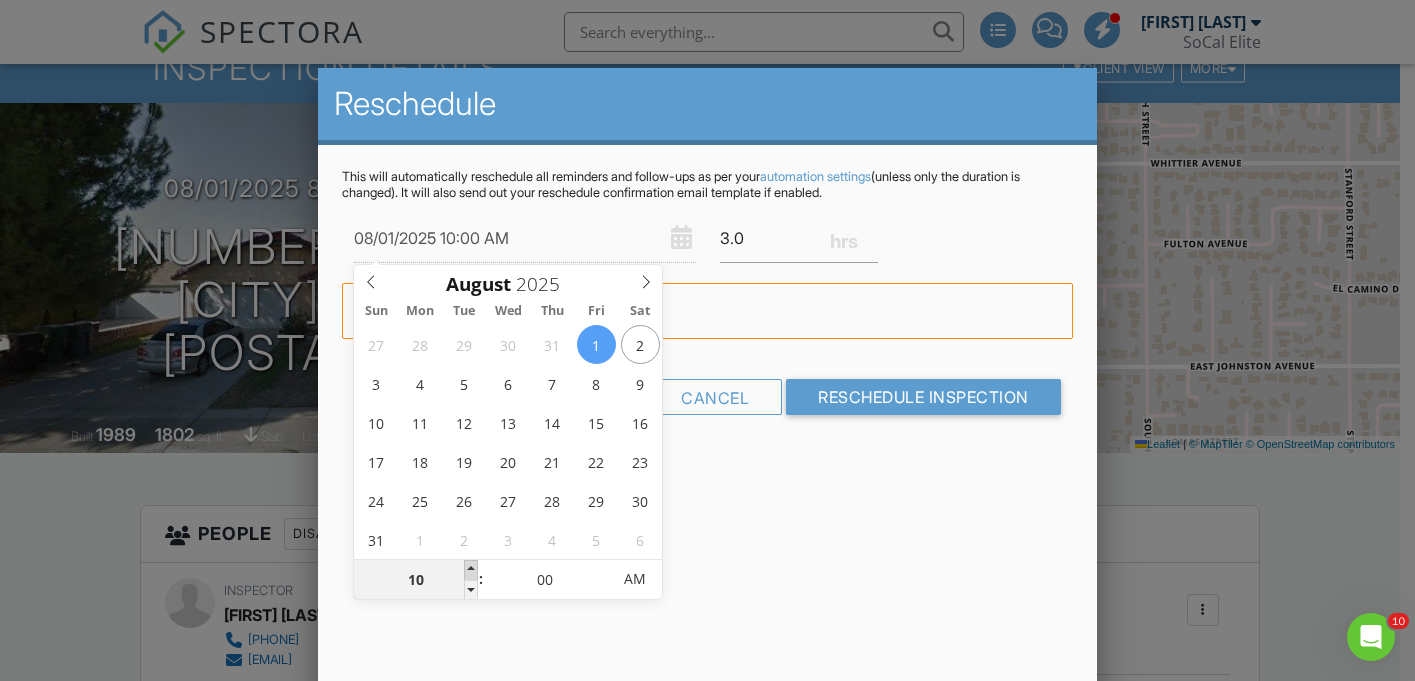 click at bounding box center (471, 570) 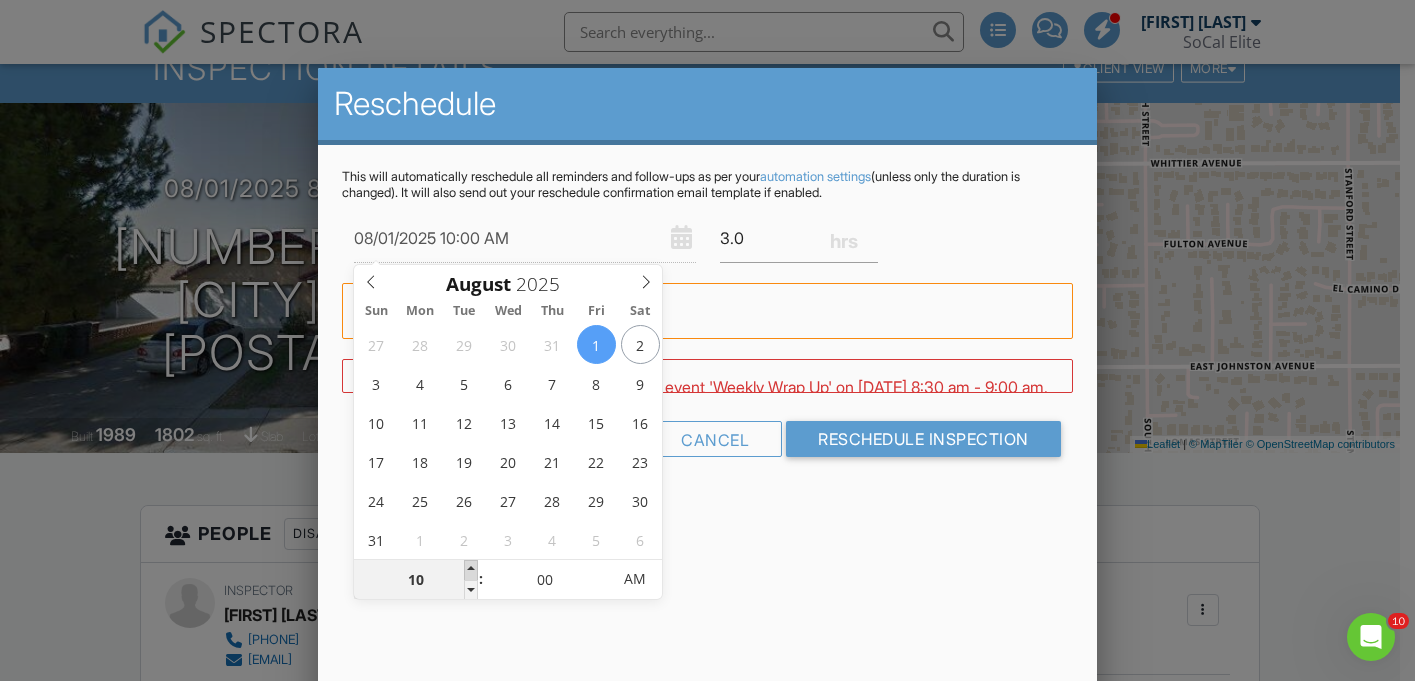 type on "11" 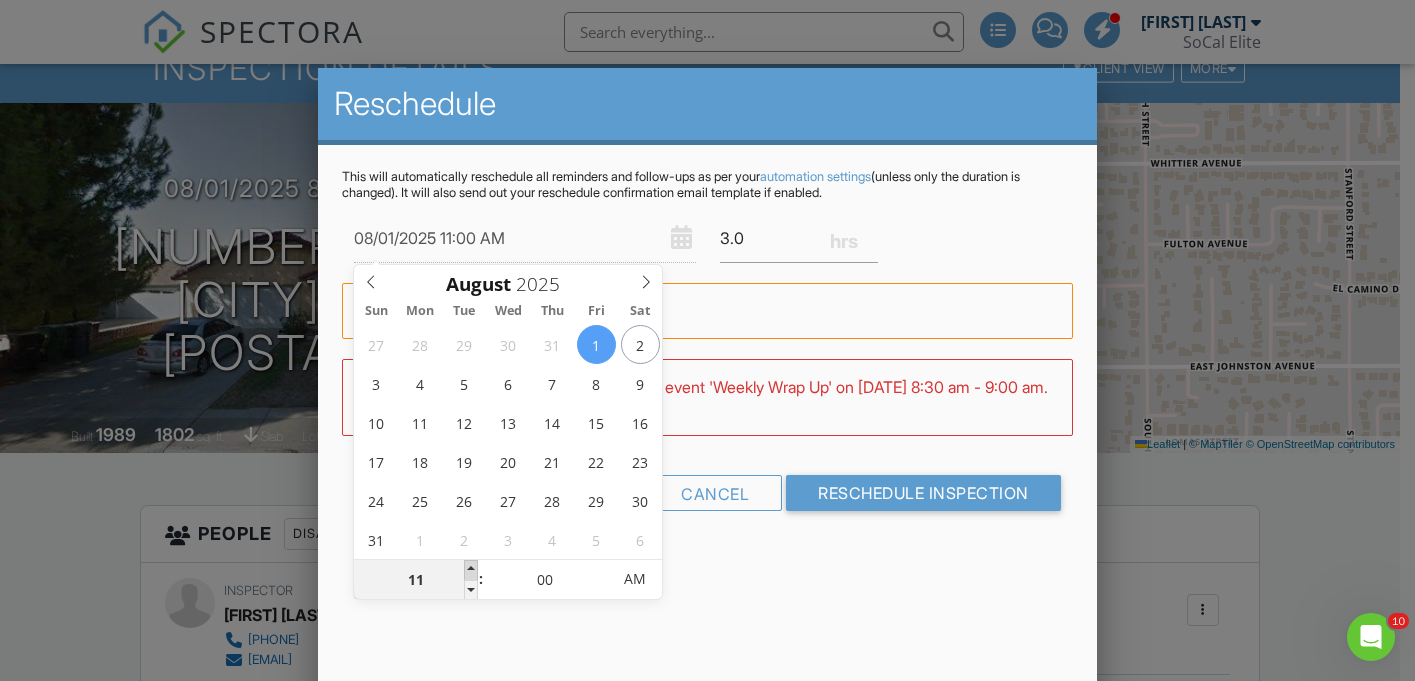 click at bounding box center (471, 570) 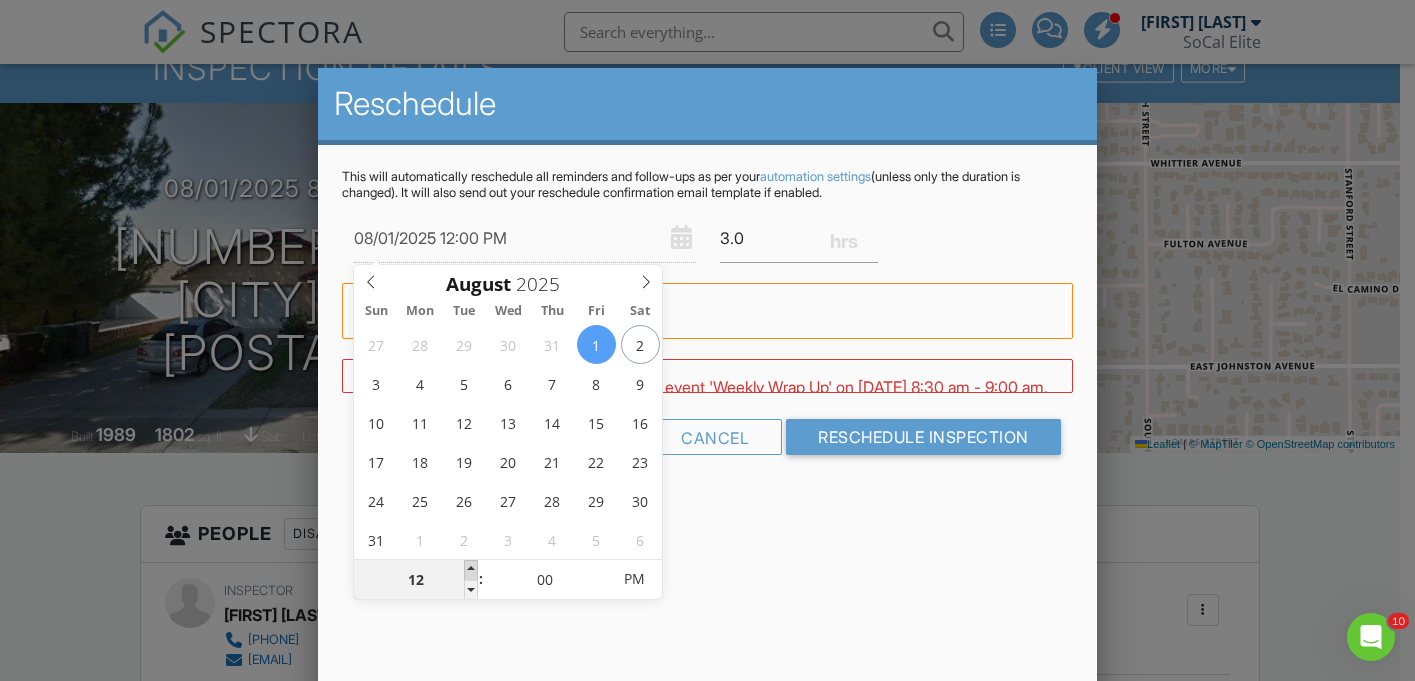 click at bounding box center (471, 570) 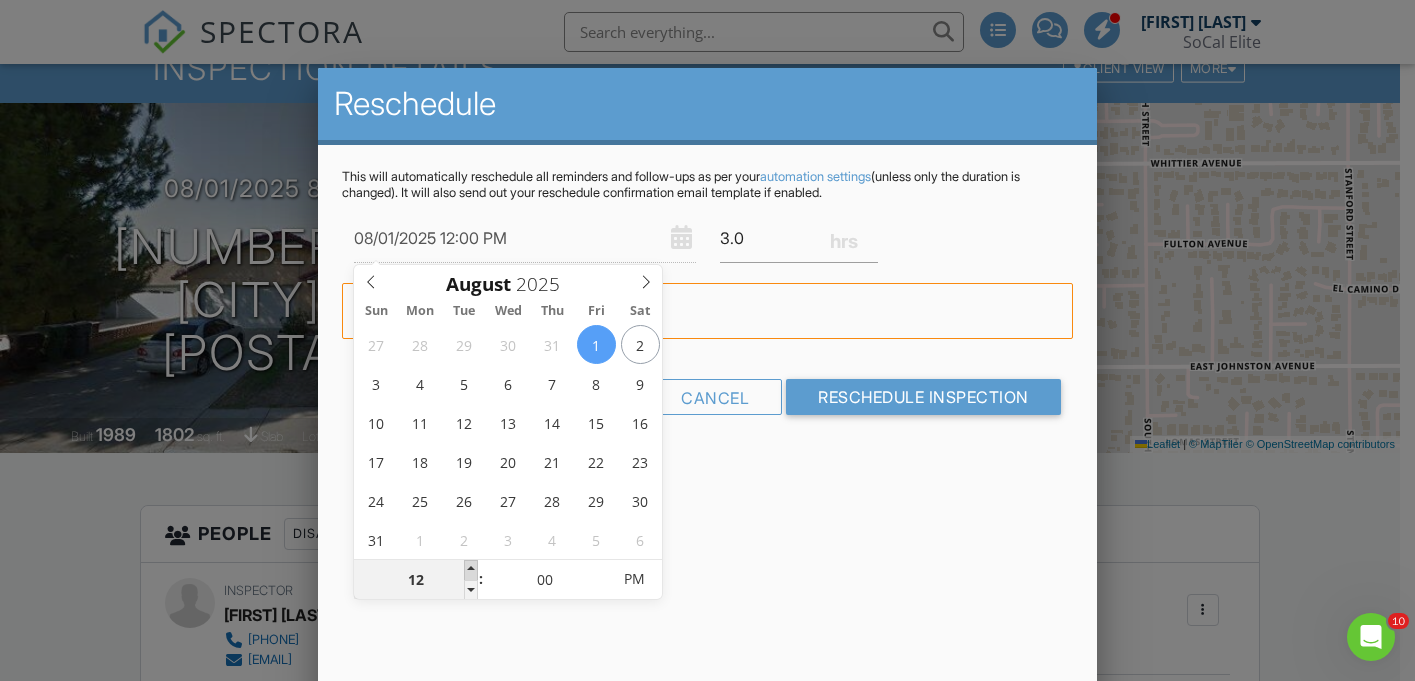 type on "01" 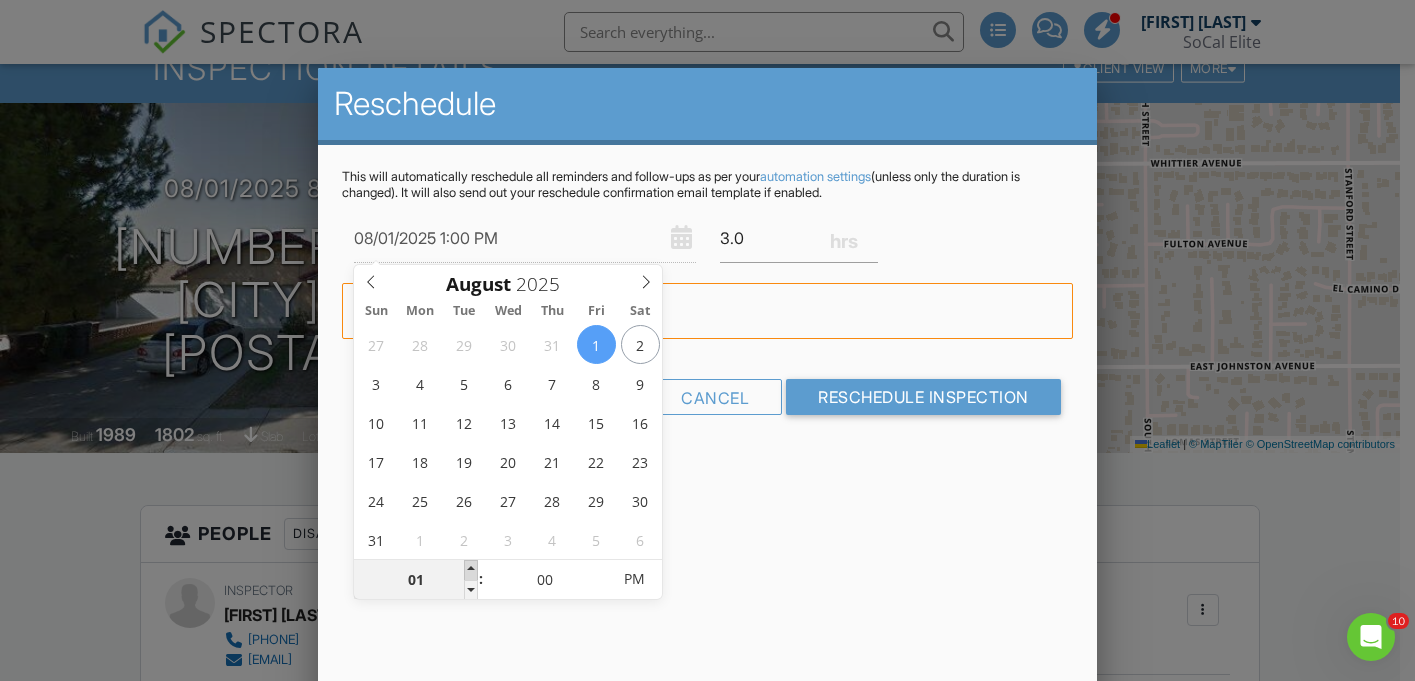 click at bounding box center (471, 570) 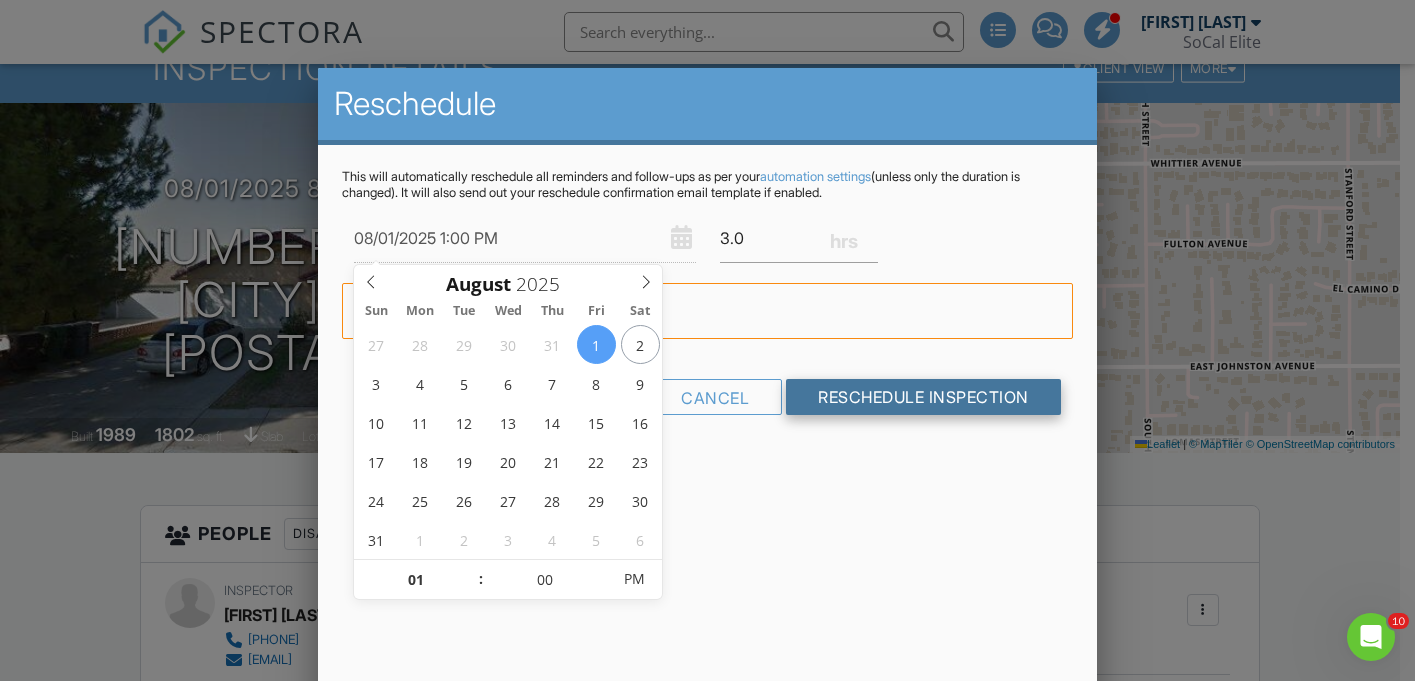 click on "Reschedule Inspection" at bounding box center [923, 397] 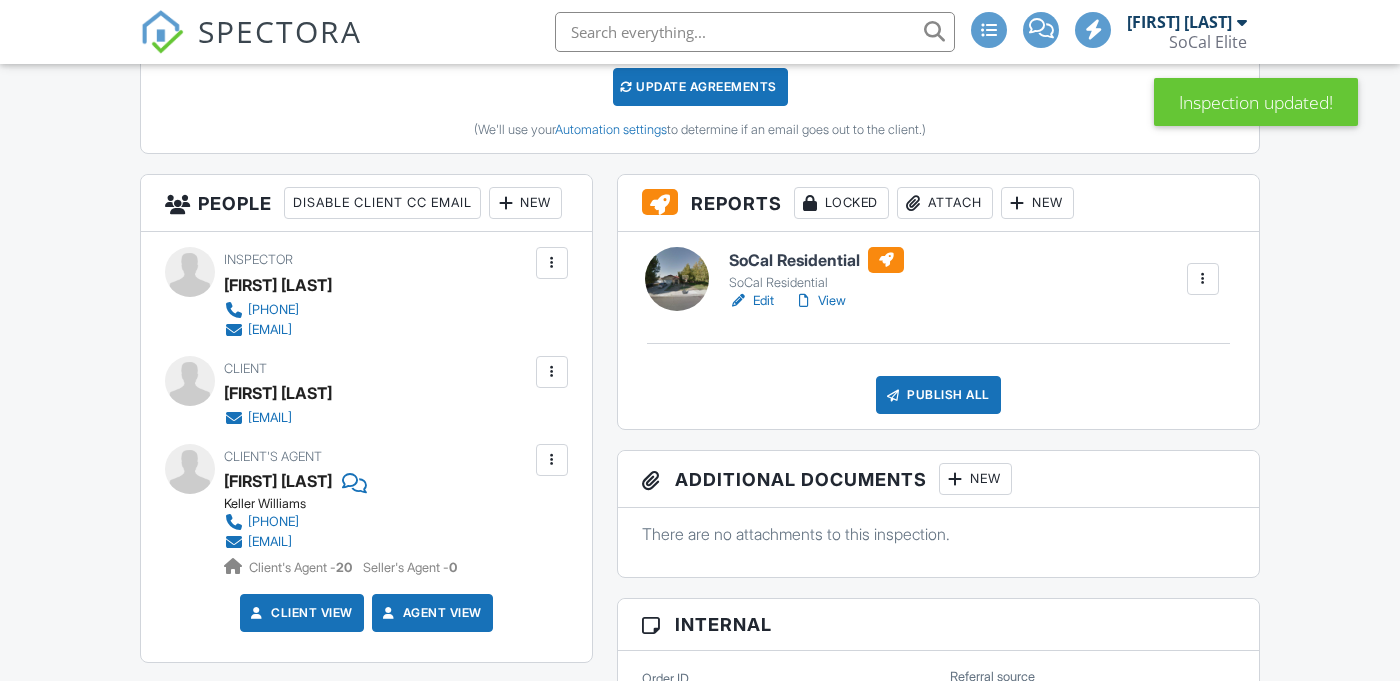scroll, scrollTop: 746, scrollLeft: 0, axis: vertical 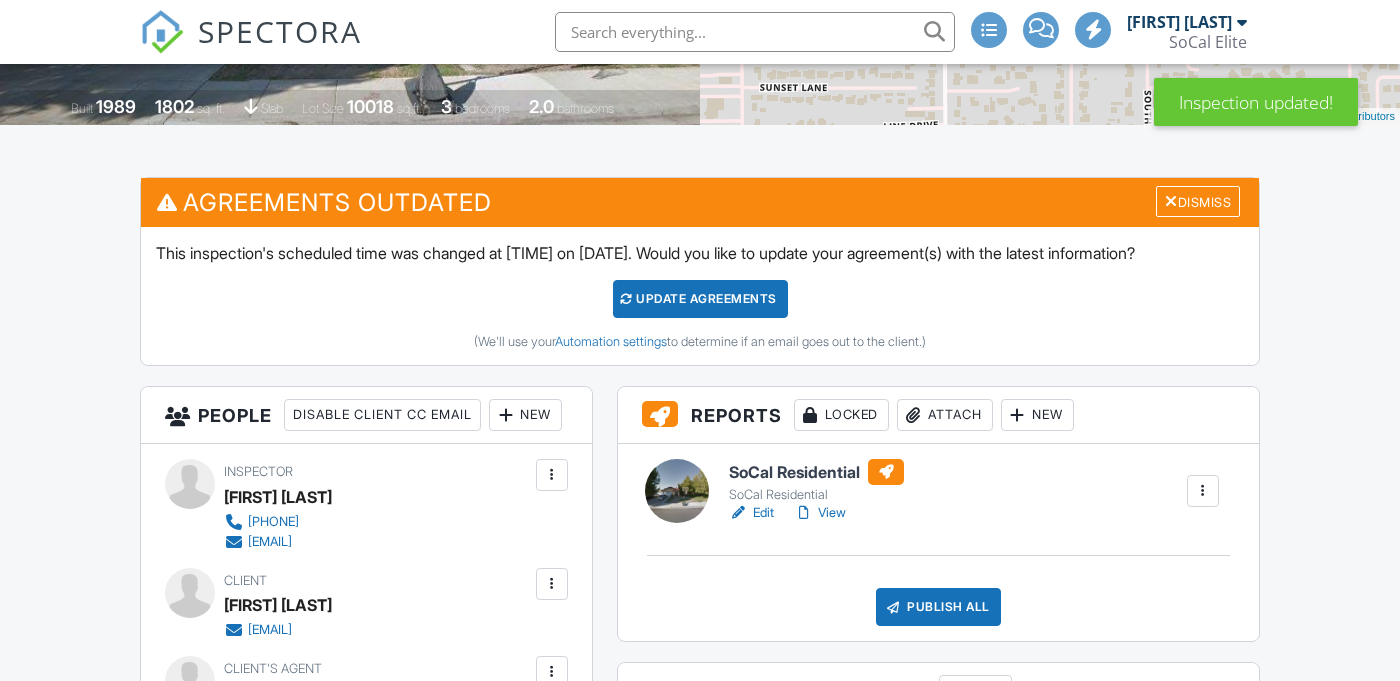click on "Update Agreements" at bounding box center [700, 299] 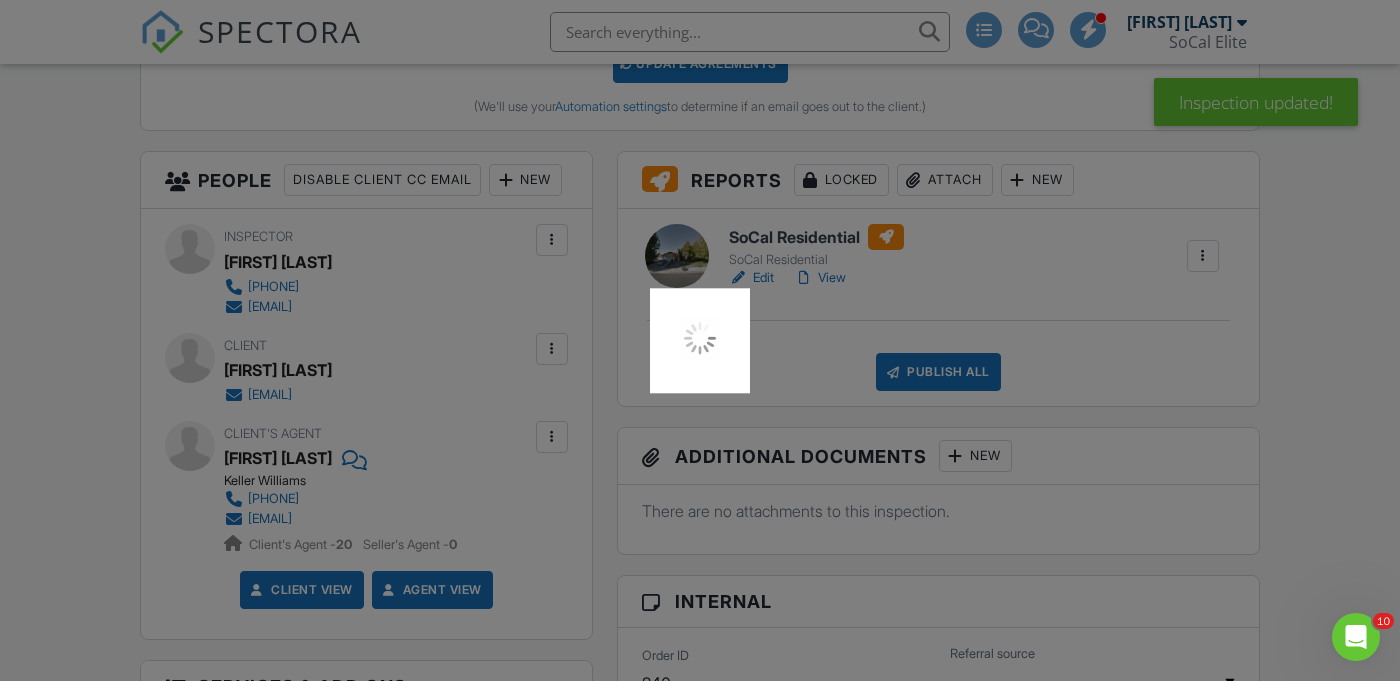 scroll, scrollTop: 683, scrollLeft: 0, axis: vertical 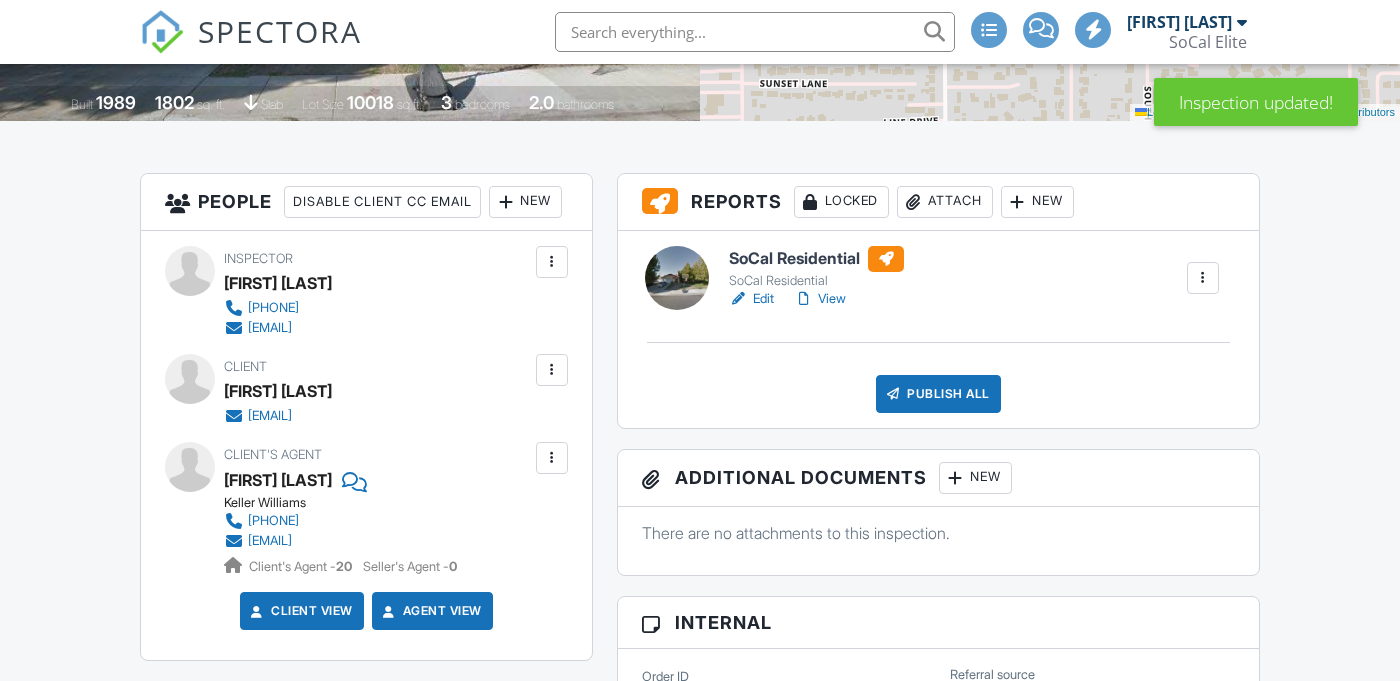 click on "Edit" at bounding box center [751, 299] 